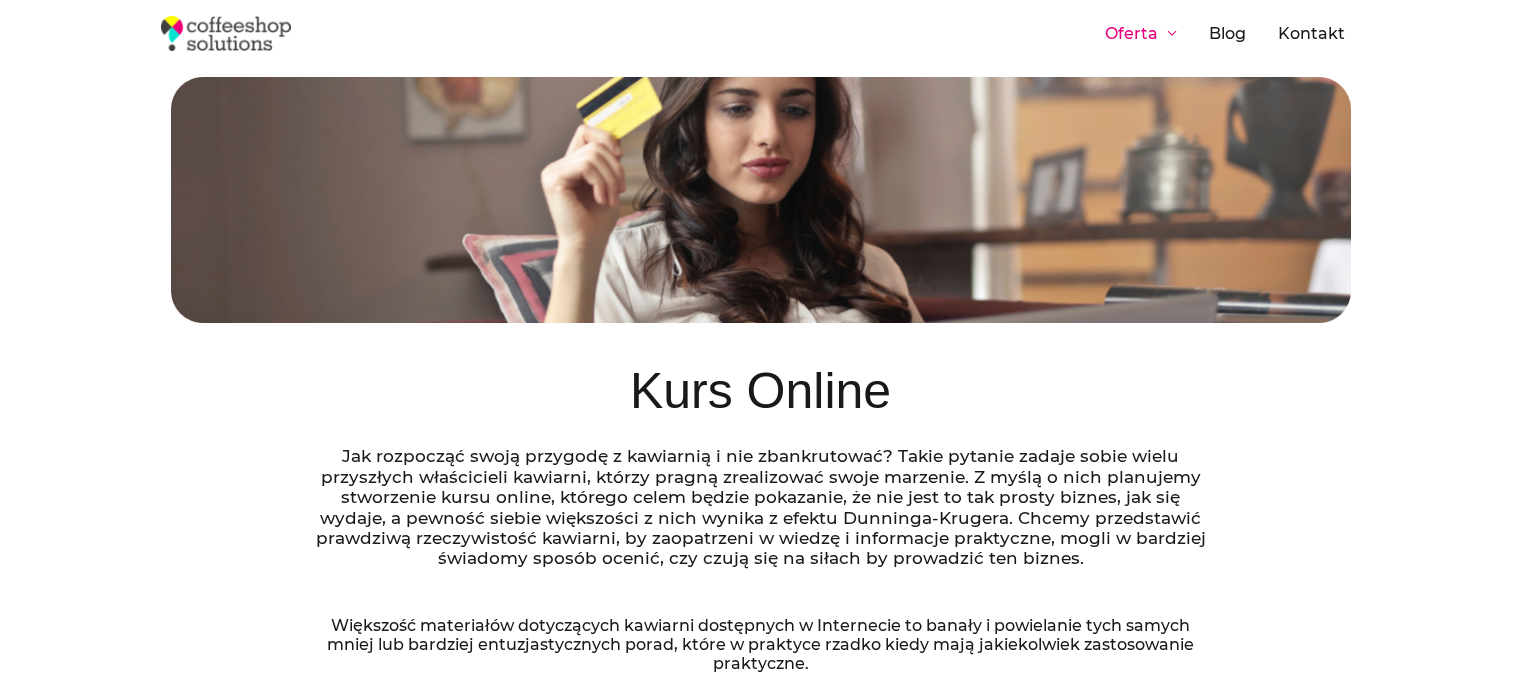 scroll, scrollTop: 0, scrollLeft: 0, axis: both 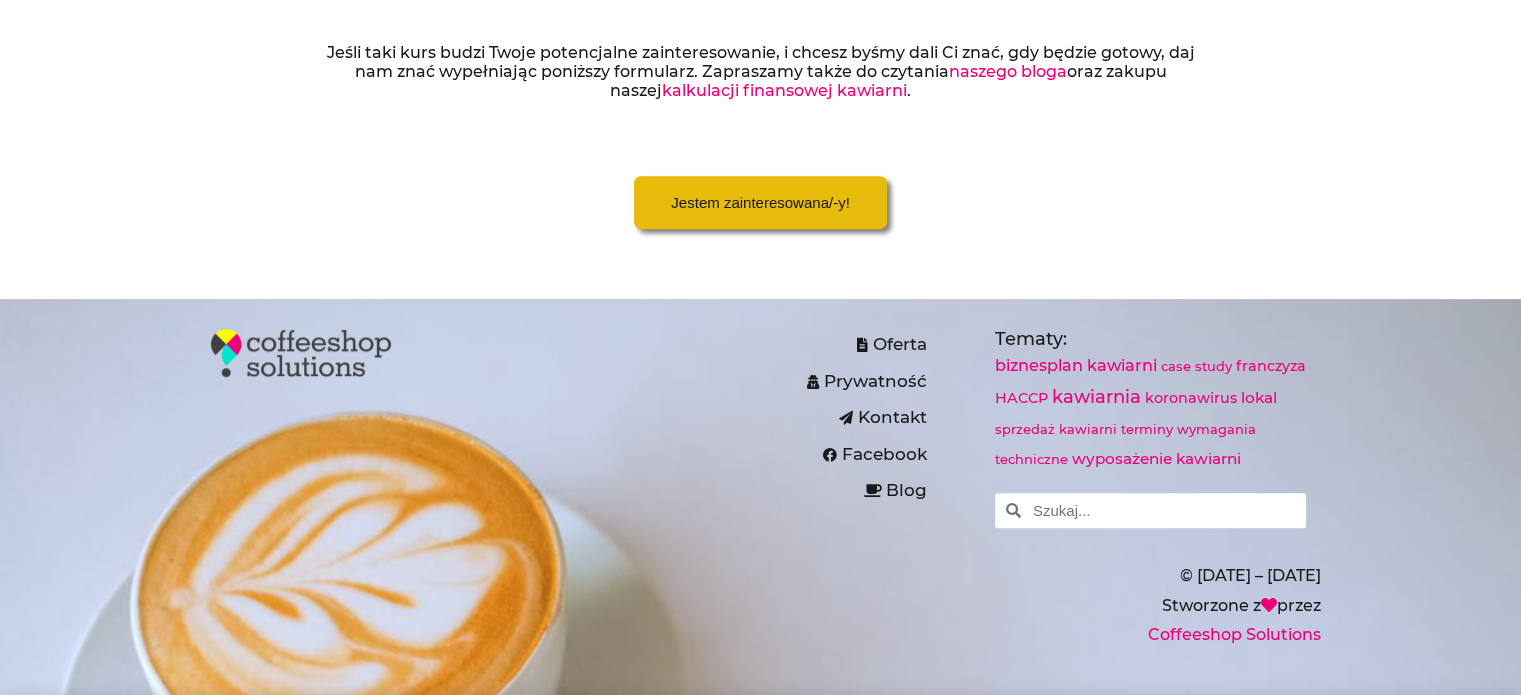 click on "Jestem zainteresowana/-y!" at bounding box center (760, 202) 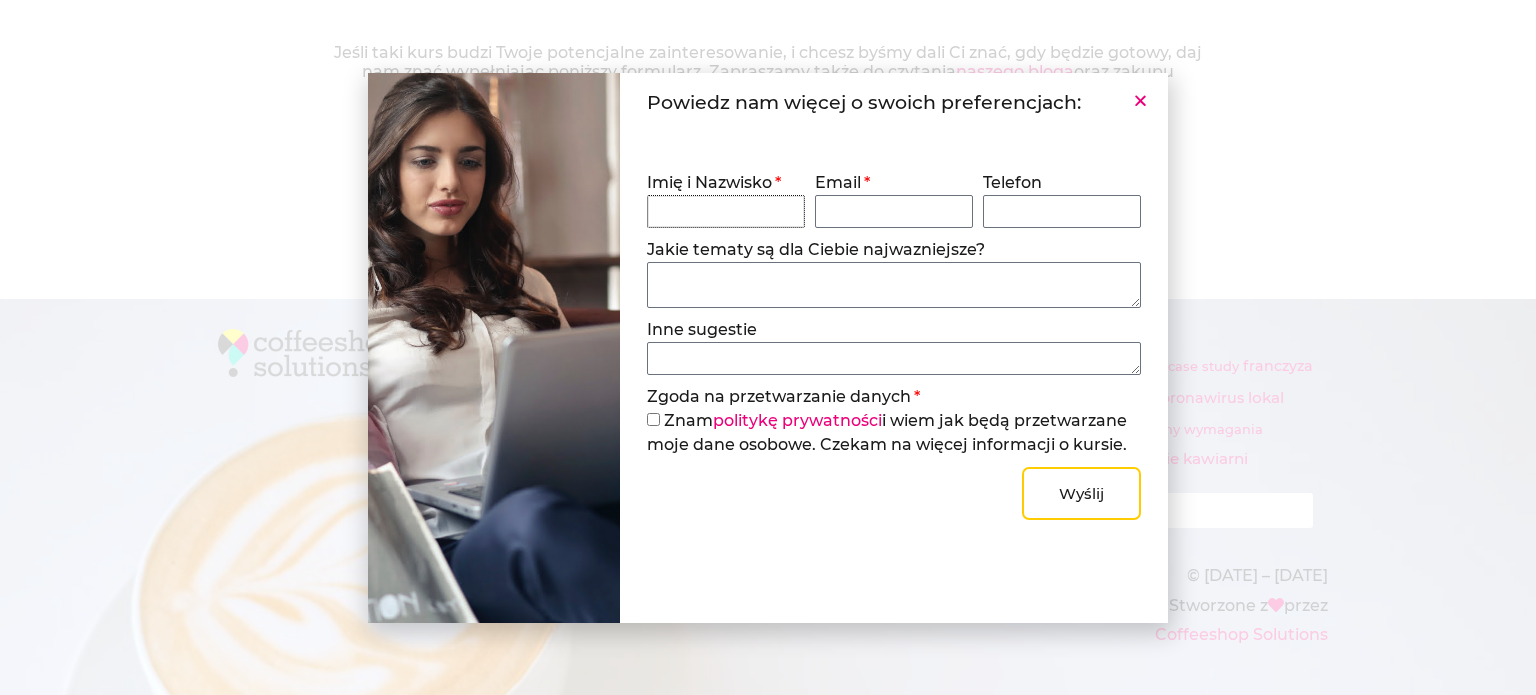 click on "Imię i Nazwisko" at bounding box center (726, 211) 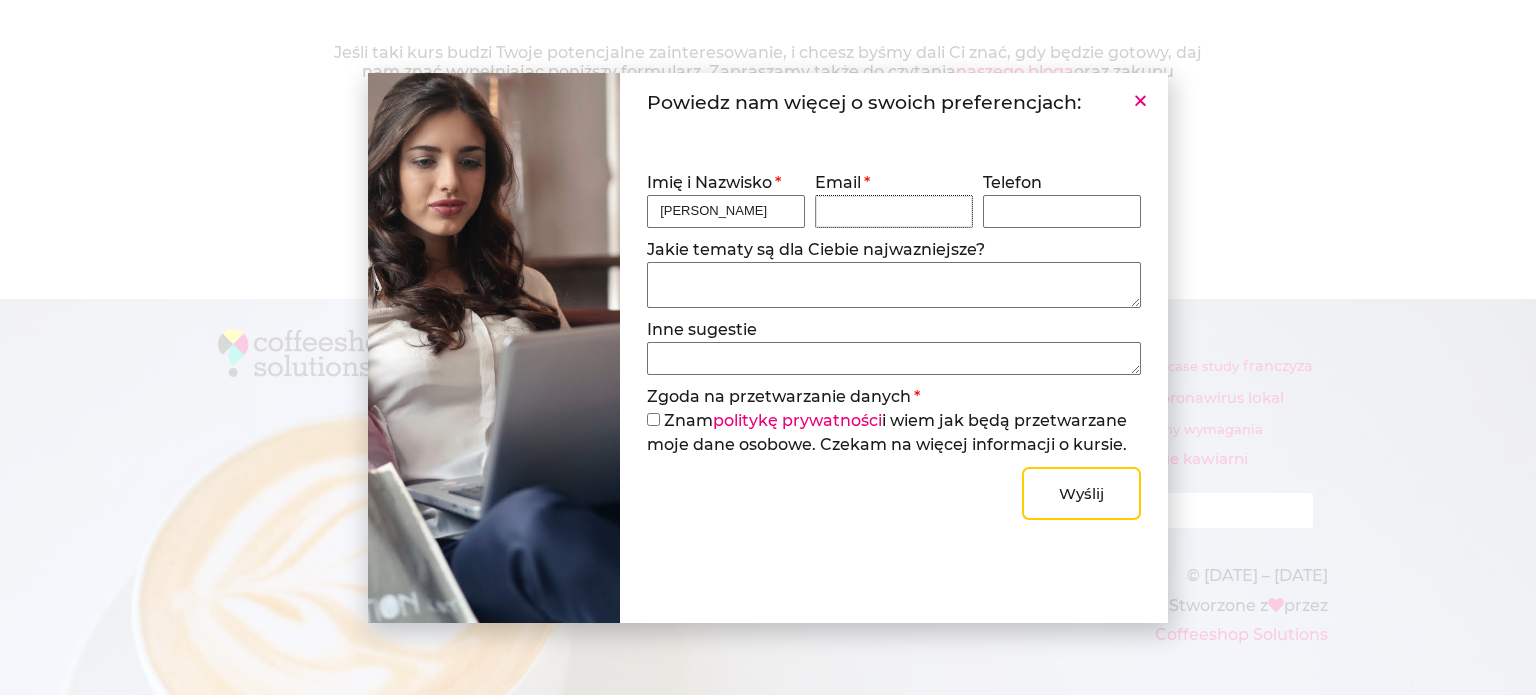 type on "anna_deckowska@wp.pl" 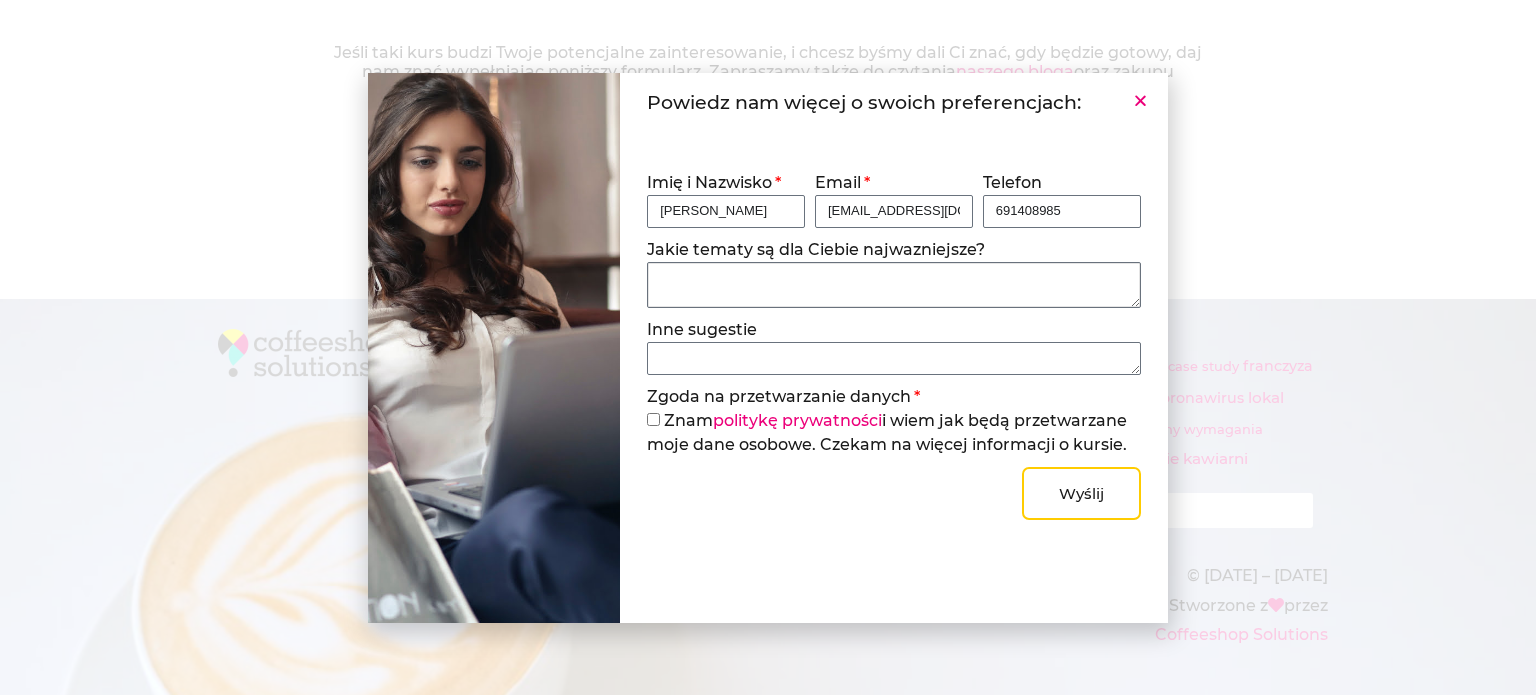 click on "Jakie tematy są dla Ciebie najwazniejsze?" at bounding box center (893, 285) 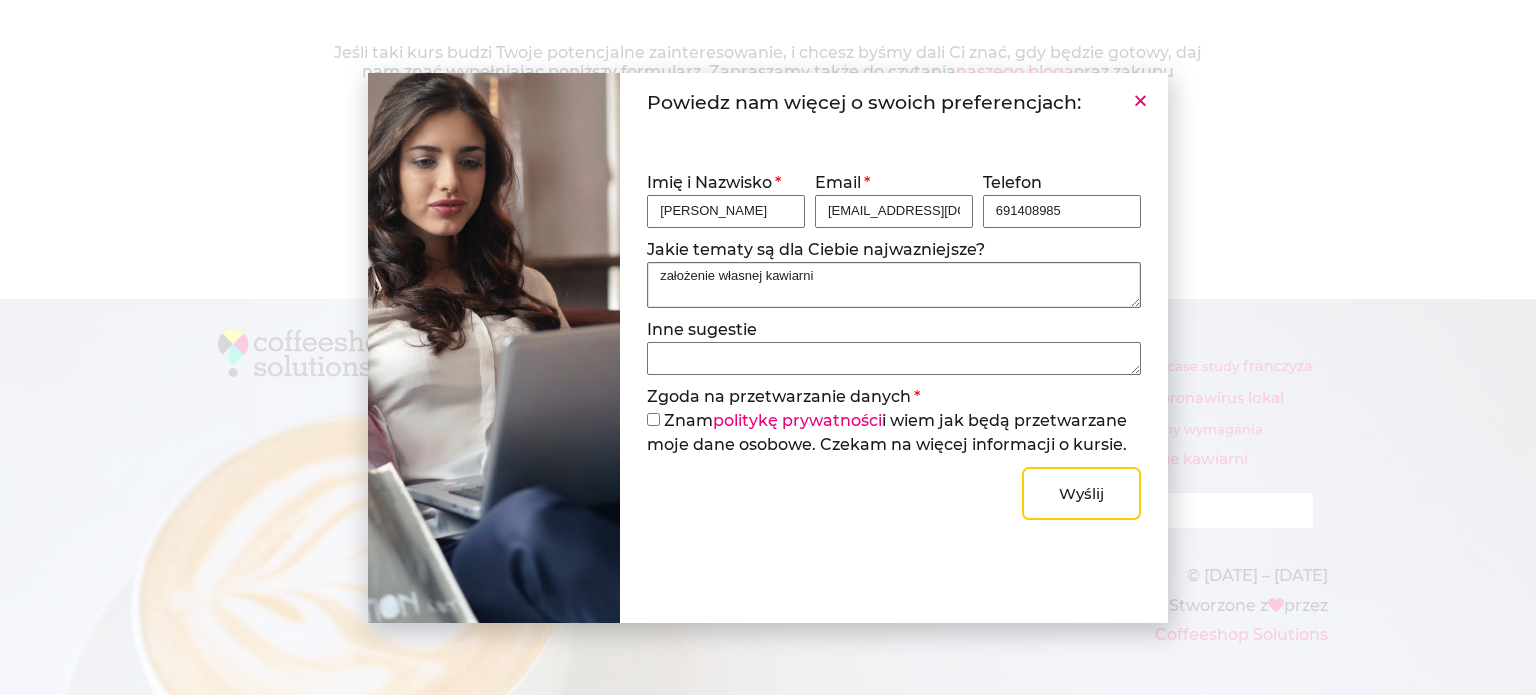 type on "założenie własnej kawiarni" 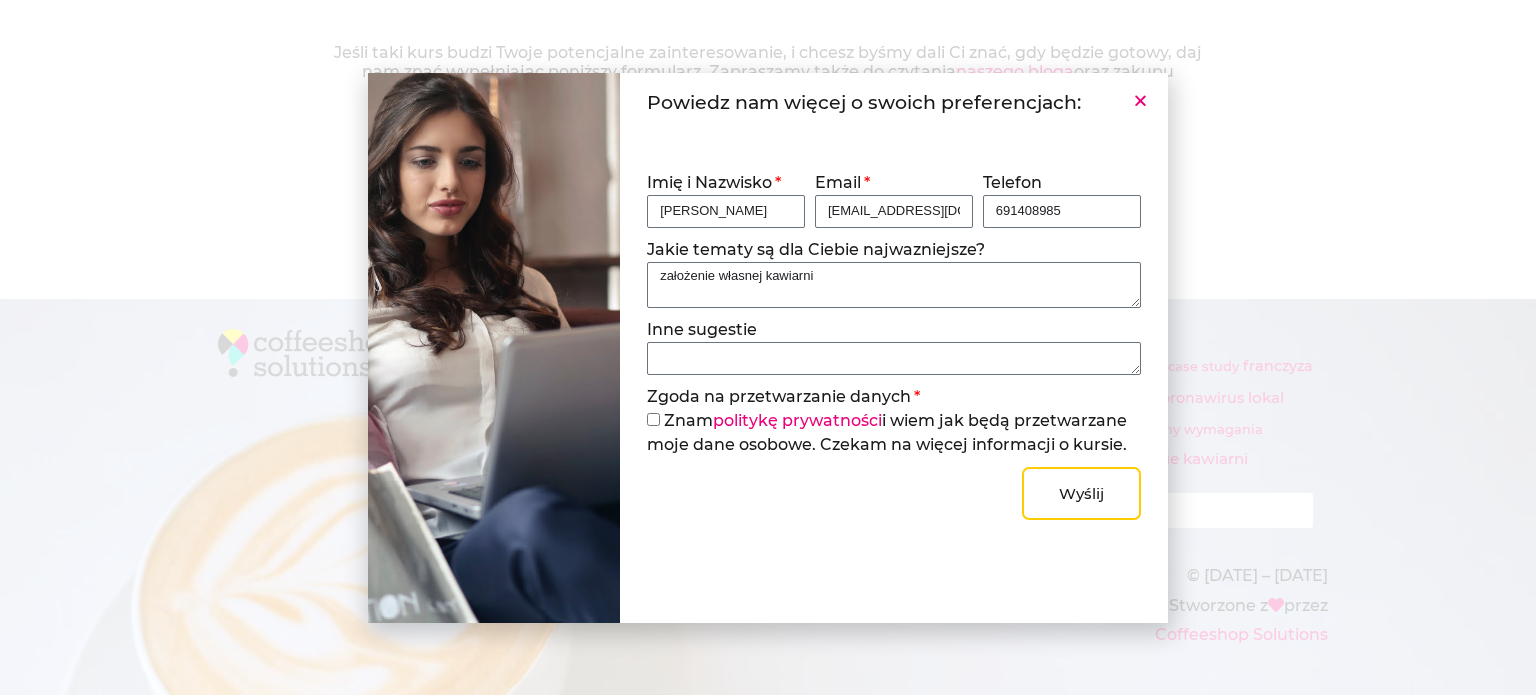 click on "Zgoda na przetwarzanie danych" at bounding box center [653, 419] 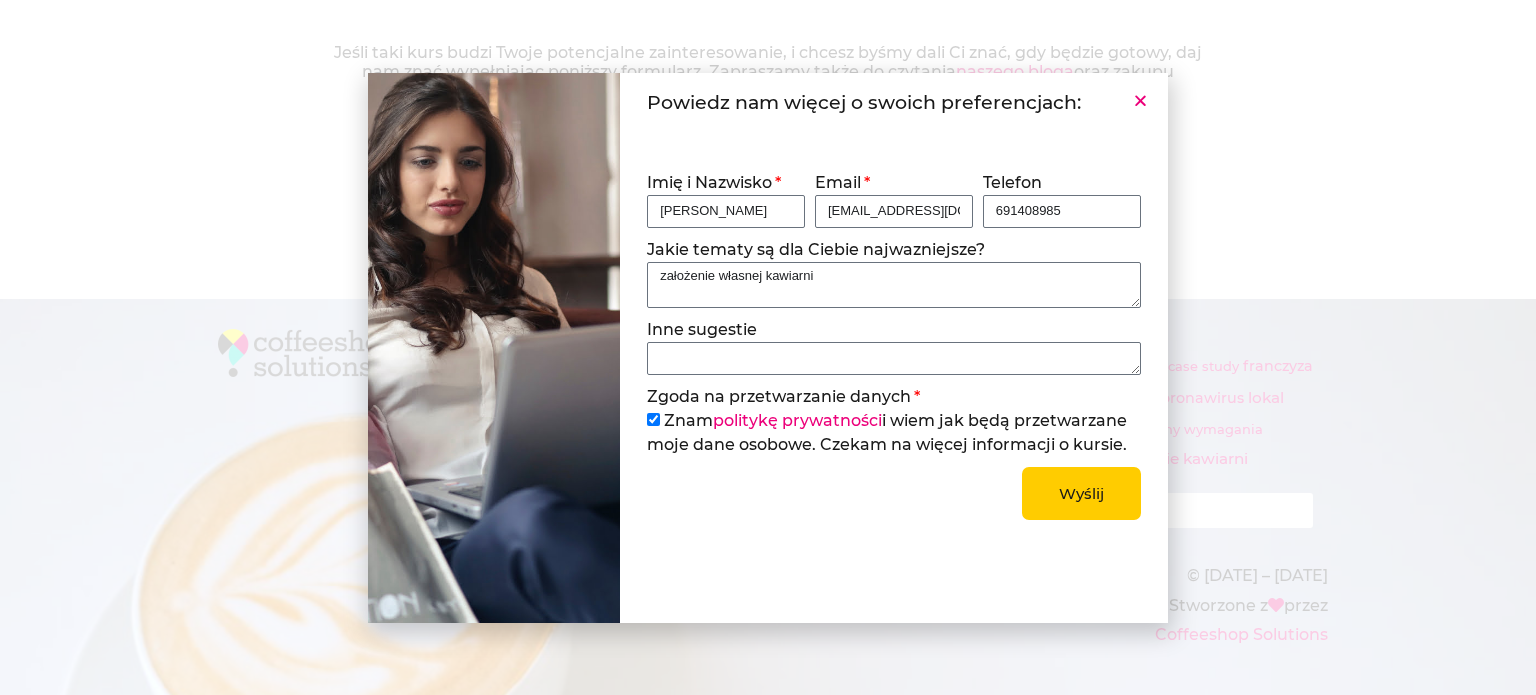 click on "Wyślij" at bounding box center (1081, 493) 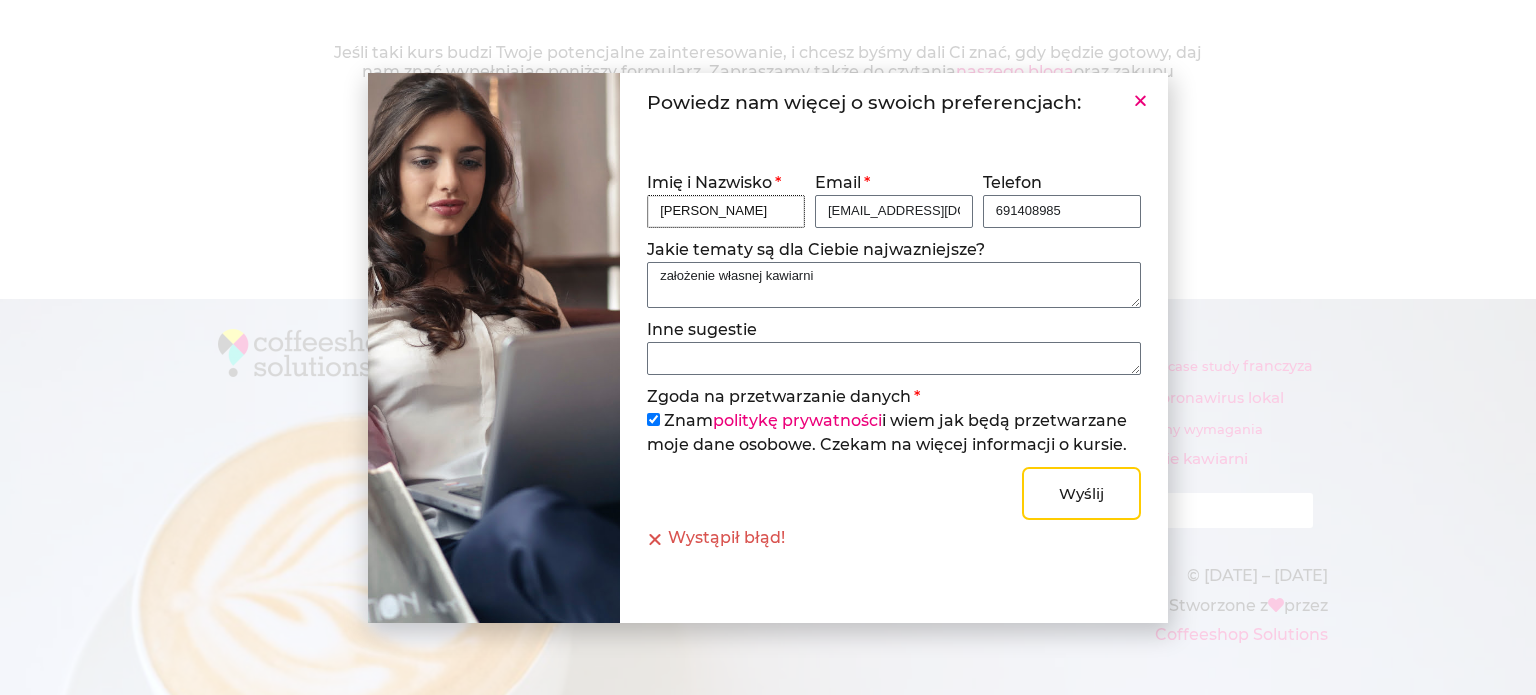 click on "Anna Dećkowska-Dolińska" at bounding box center (726, 211) 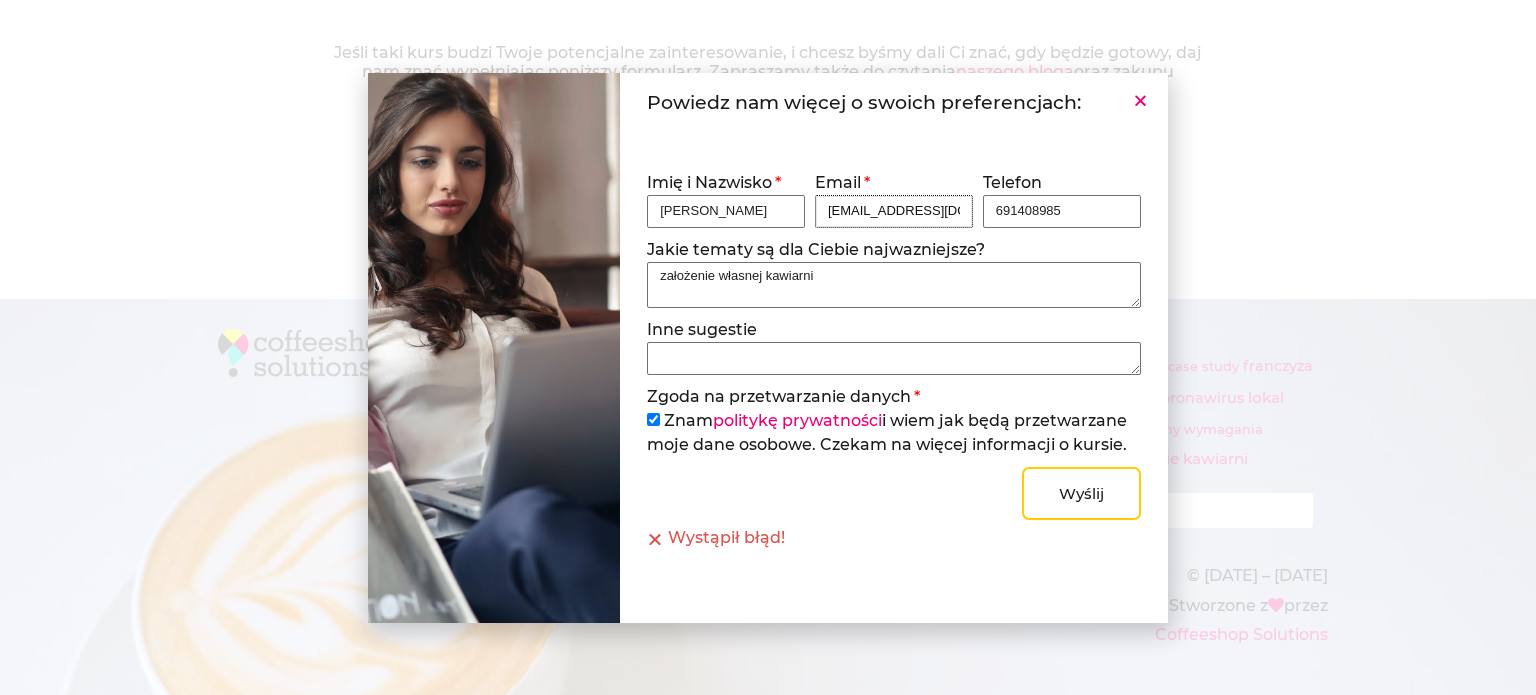 click on "anna_deckowska@wp.pl" at bounding box center [894, 211] 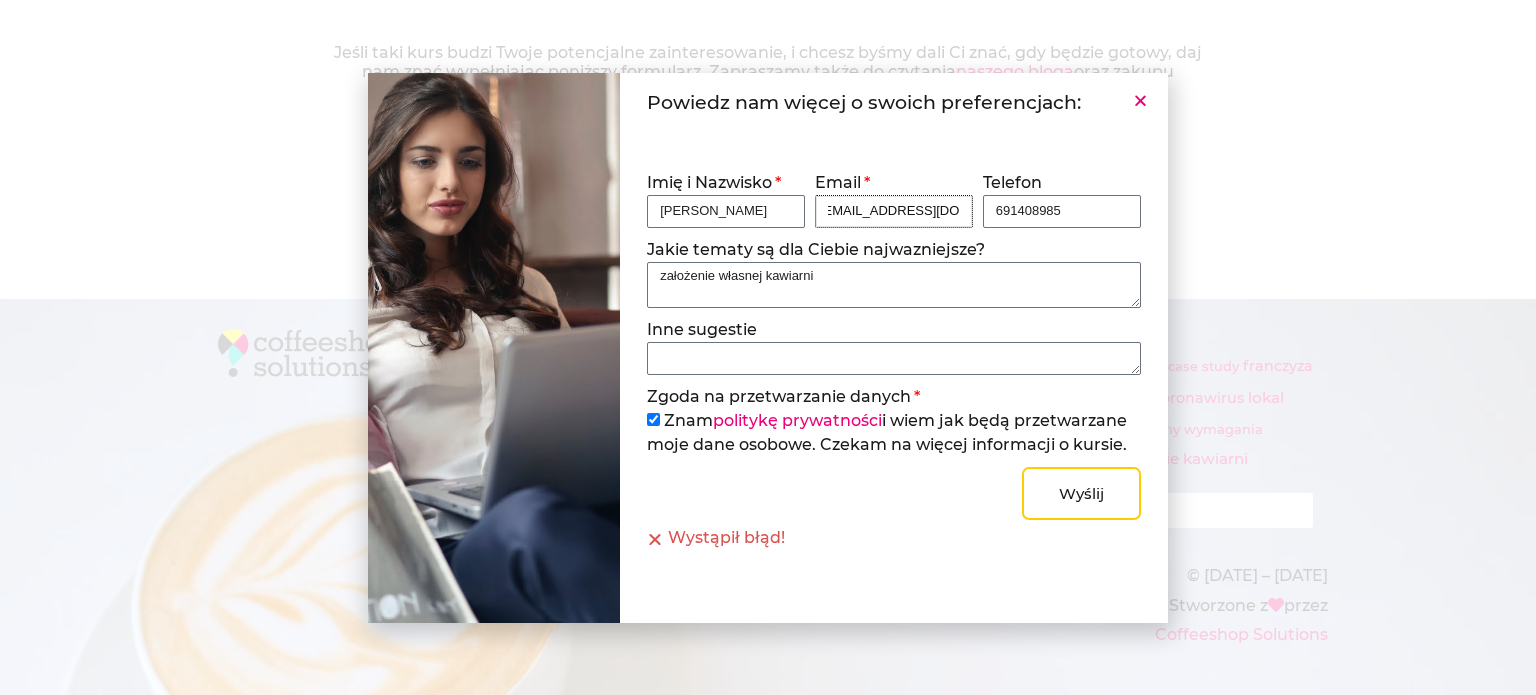 scroll, scrollTop: 0, scrollLeft: 10, axis: horizontal 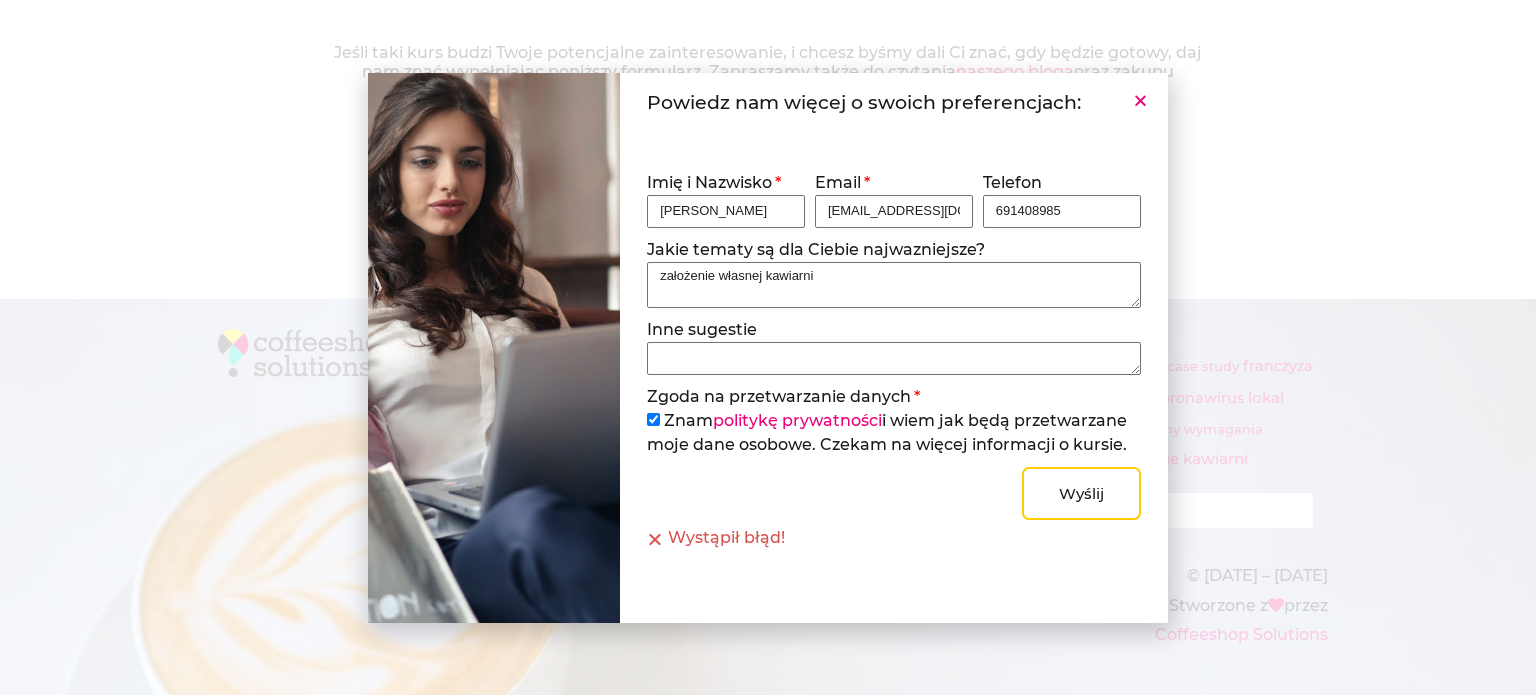 click on "Powiedz nam więcej o swoich preferencjach:
Imię i Nazwisko
Anna Dećkowska-Dolińska
Email
anna_deckowska@wp.pl
Telefon
691408985
Jakie tematy są dla Ciebie najwazniejsze?
założenie własnej kawiarni
Inne sugestie
Zgoda na przetwarzanie danych
Znam  politykę prywatności  i wiem jak będą przetwarzane moje dane osobowe. Czekam na więcej informacji o kursie.
Wyślij
Wystąpił błąd!" at bounding box center (894, 348) 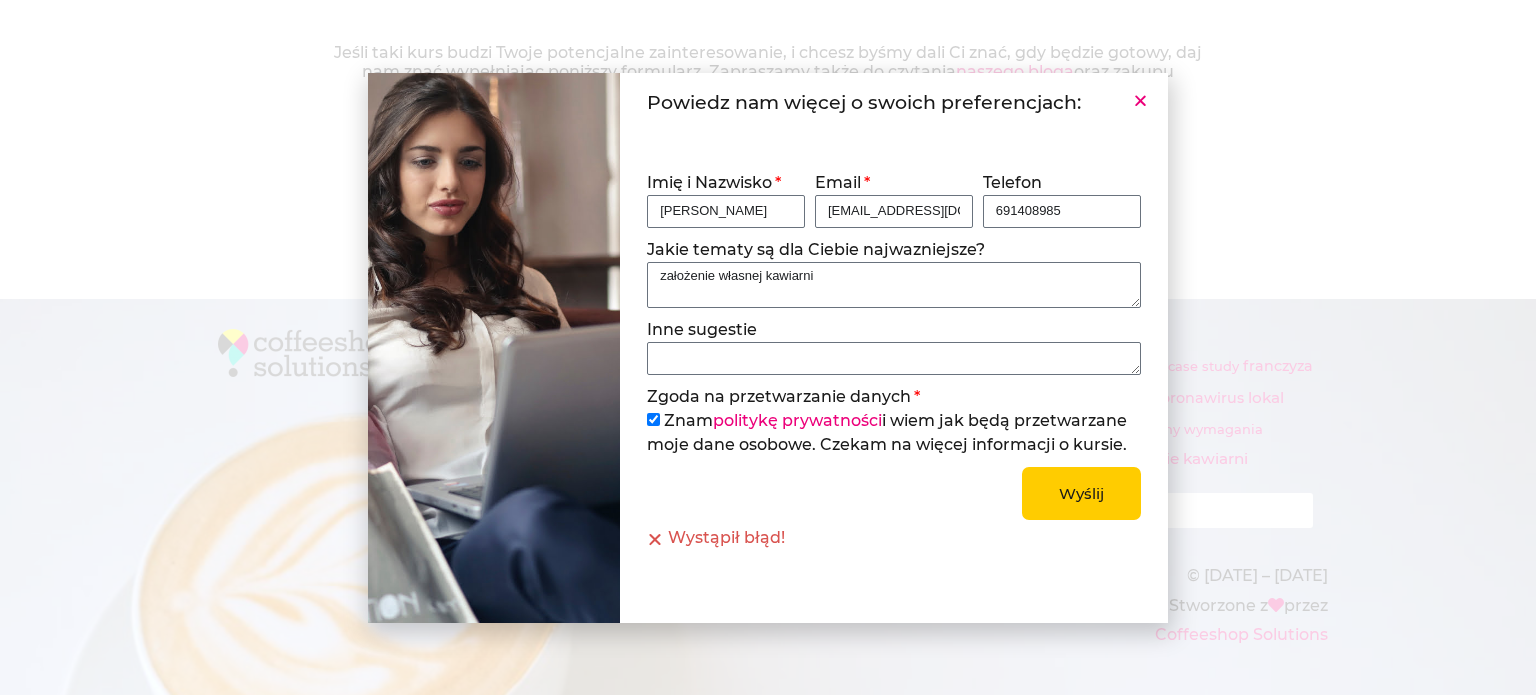 click on "Wyślij" at bounding box center [1081, 493] 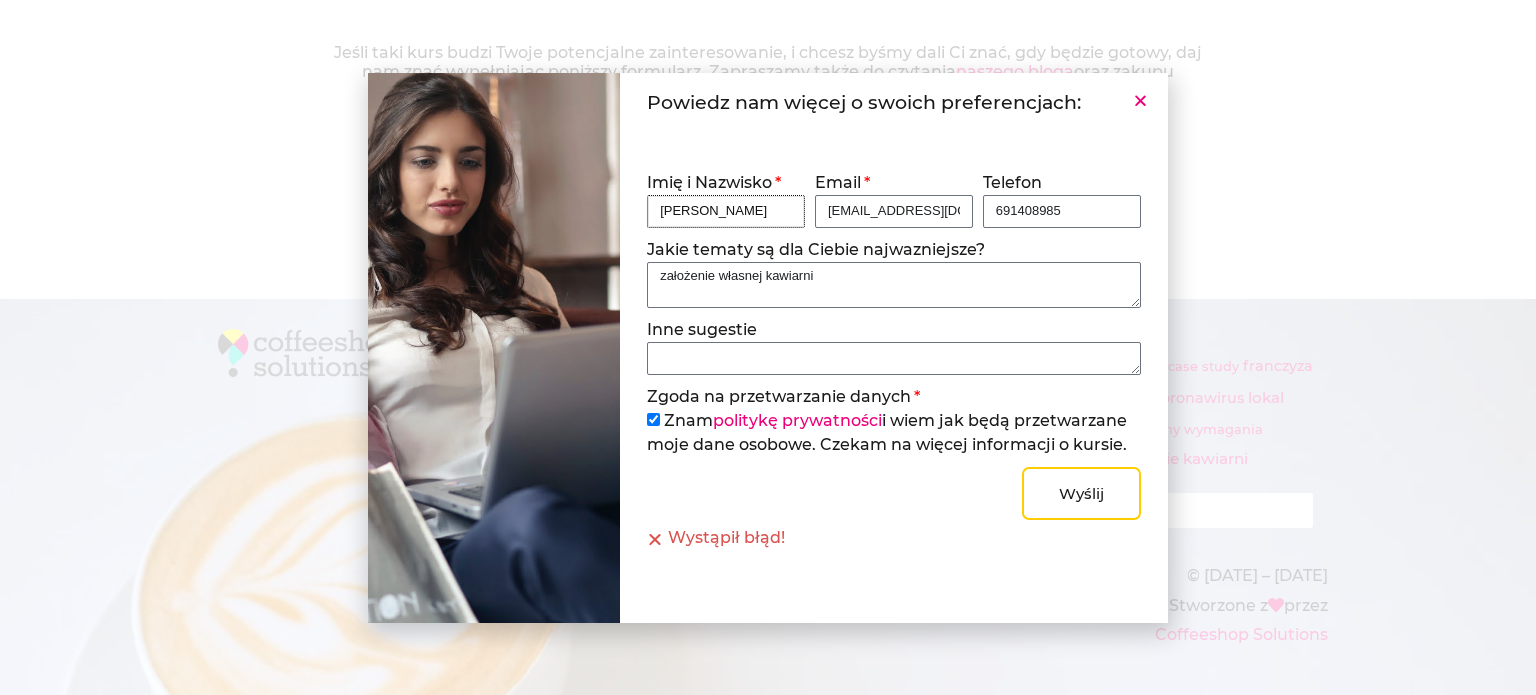 click on "Anna Dećkowska-Dolińska" at bounding box center (726, 211) 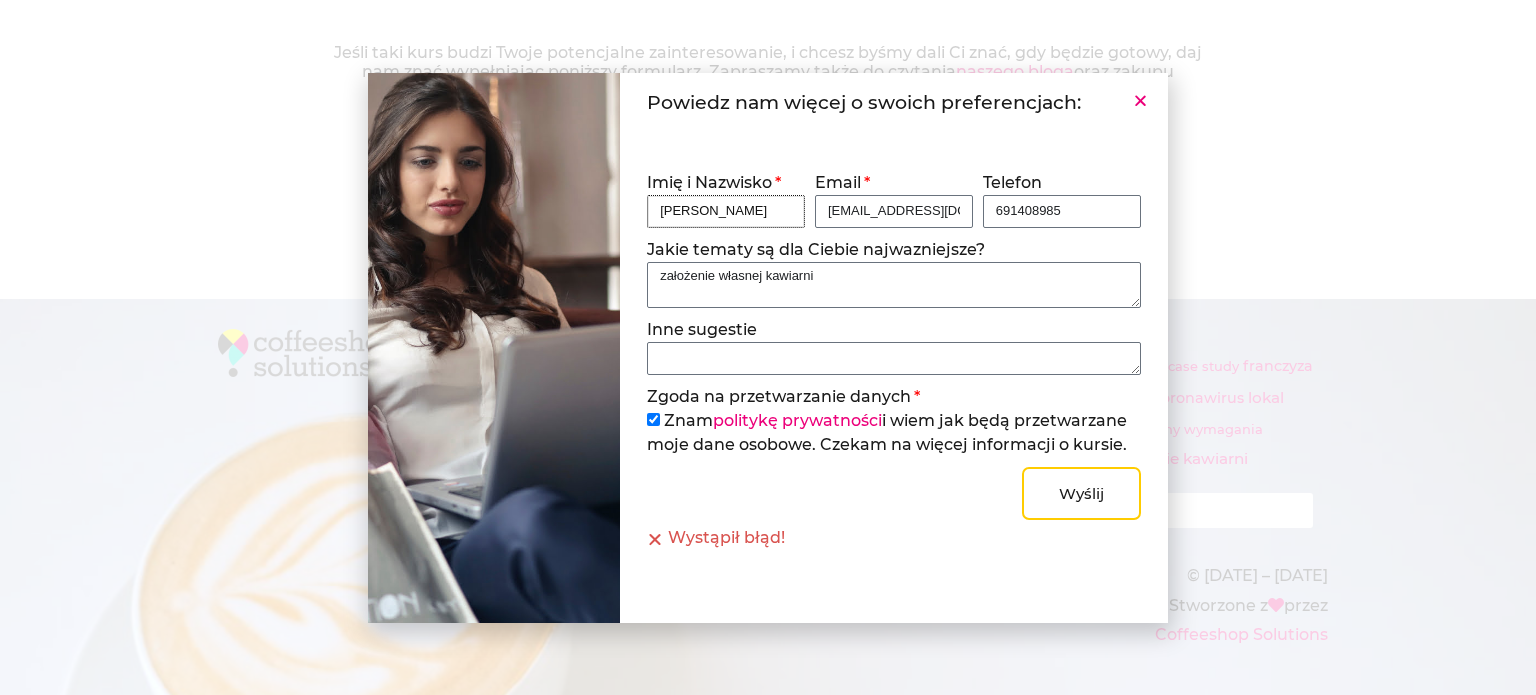 scroll, scrollTop: 0, scrollLeft: 0, axis: both 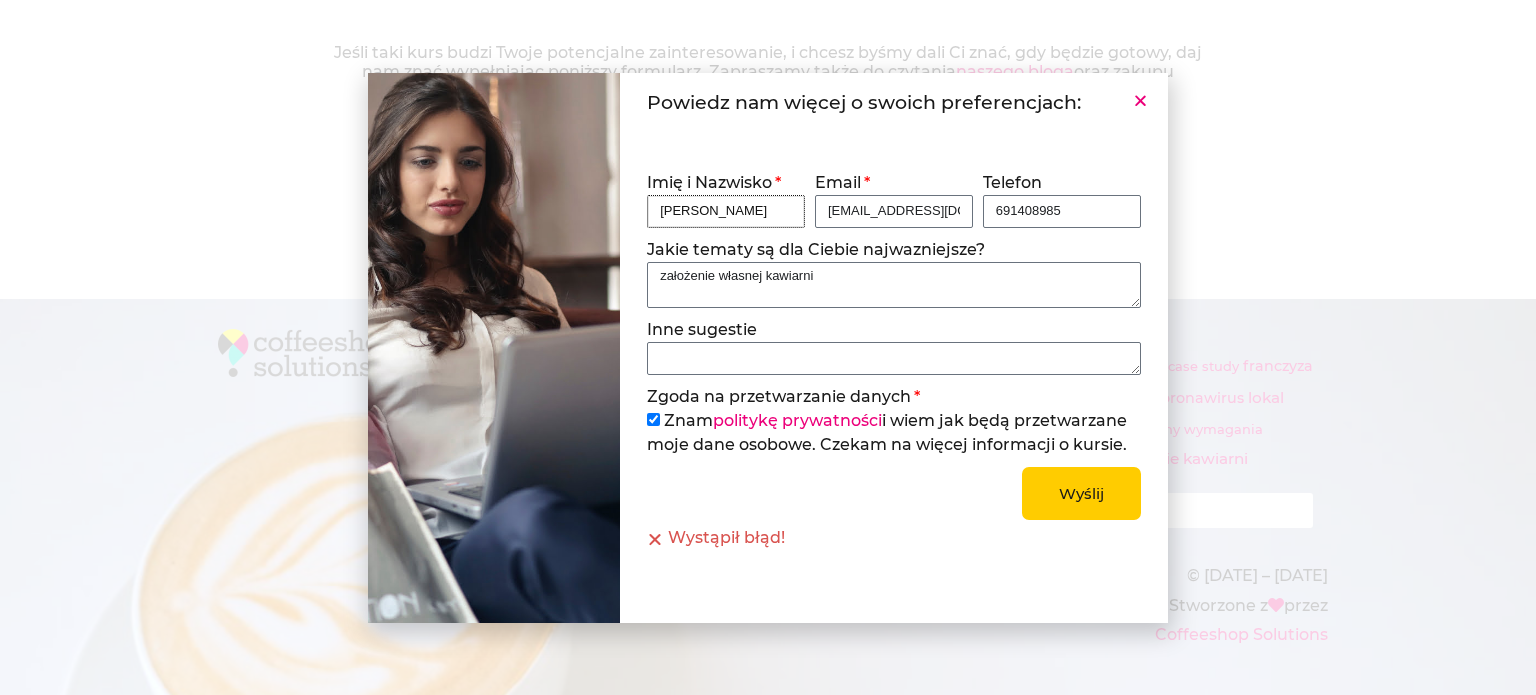 type on "Anna Dećkowska" 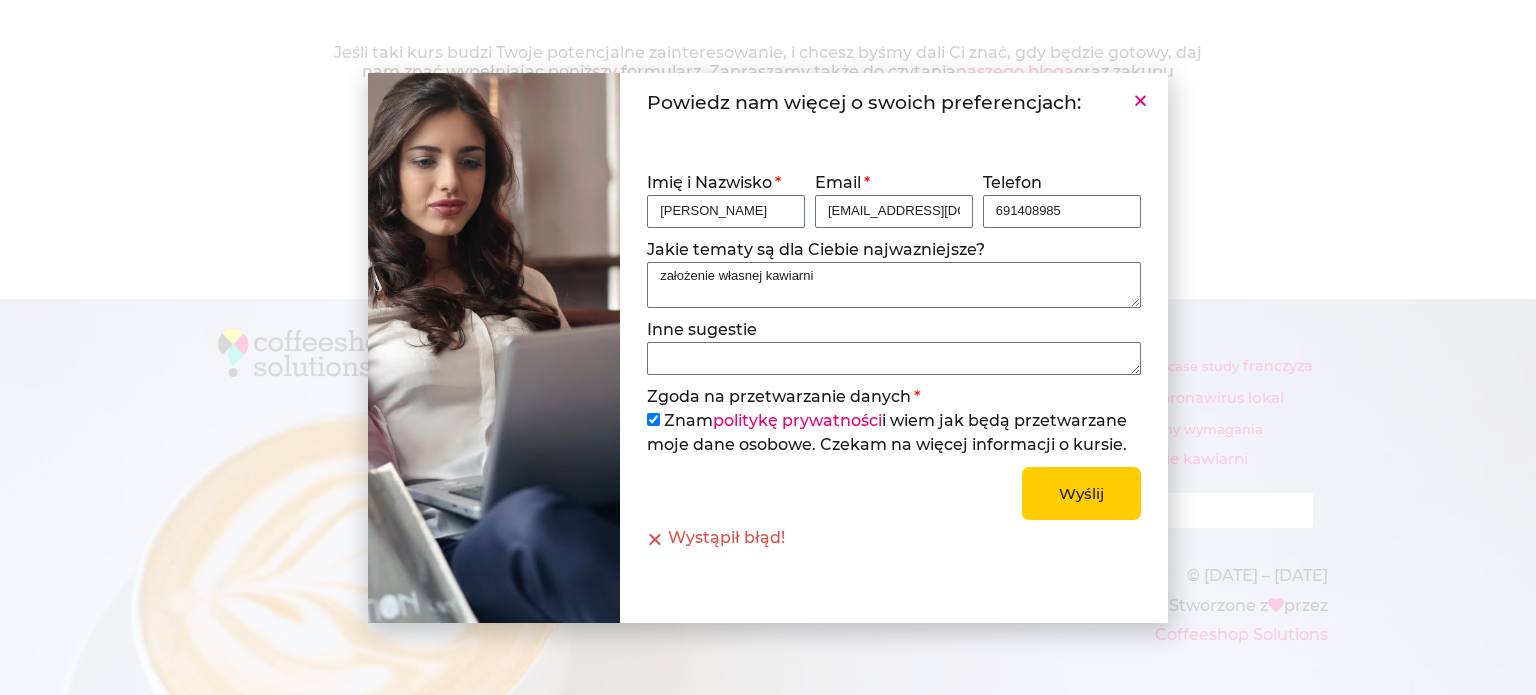 click on "Wyślij" at bounding box center [1081, 493] 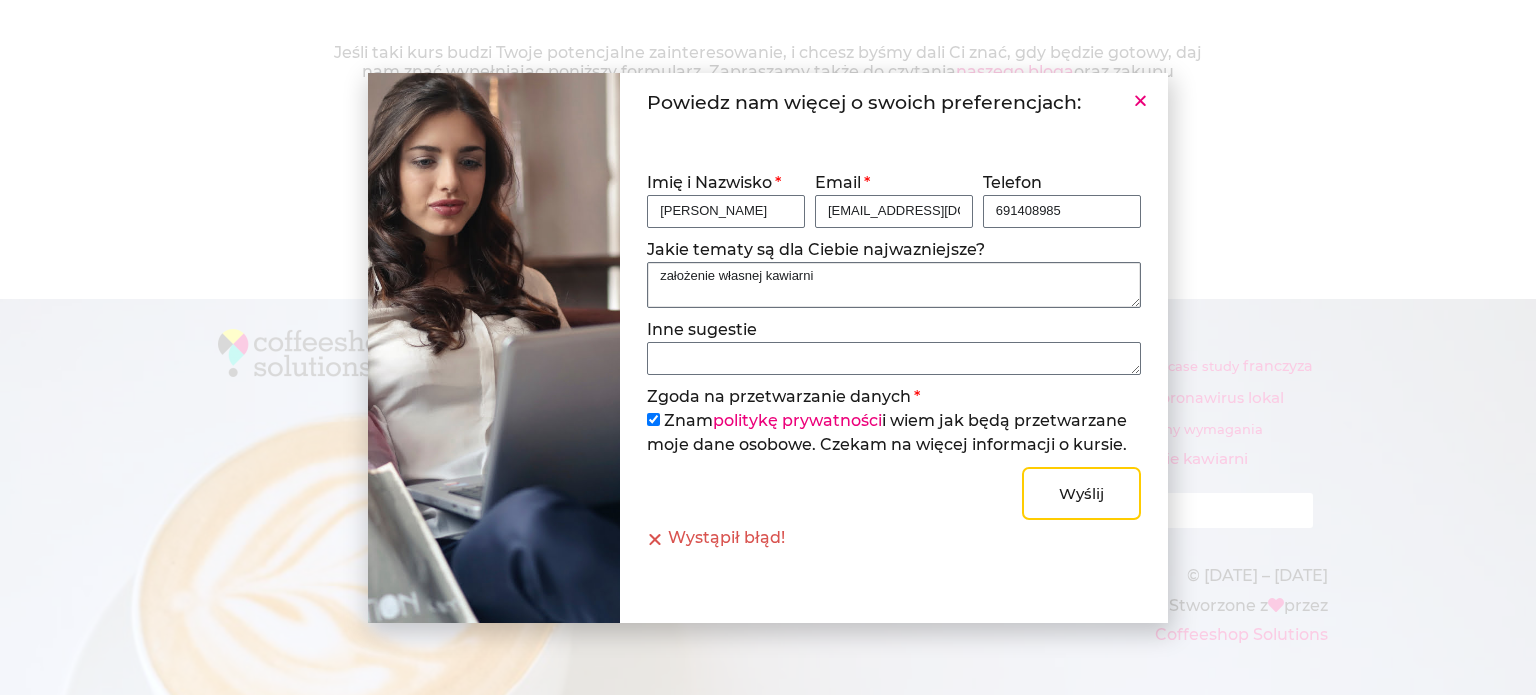 click on "założenie własnej kawiarni" at bounding box center [893, 285] 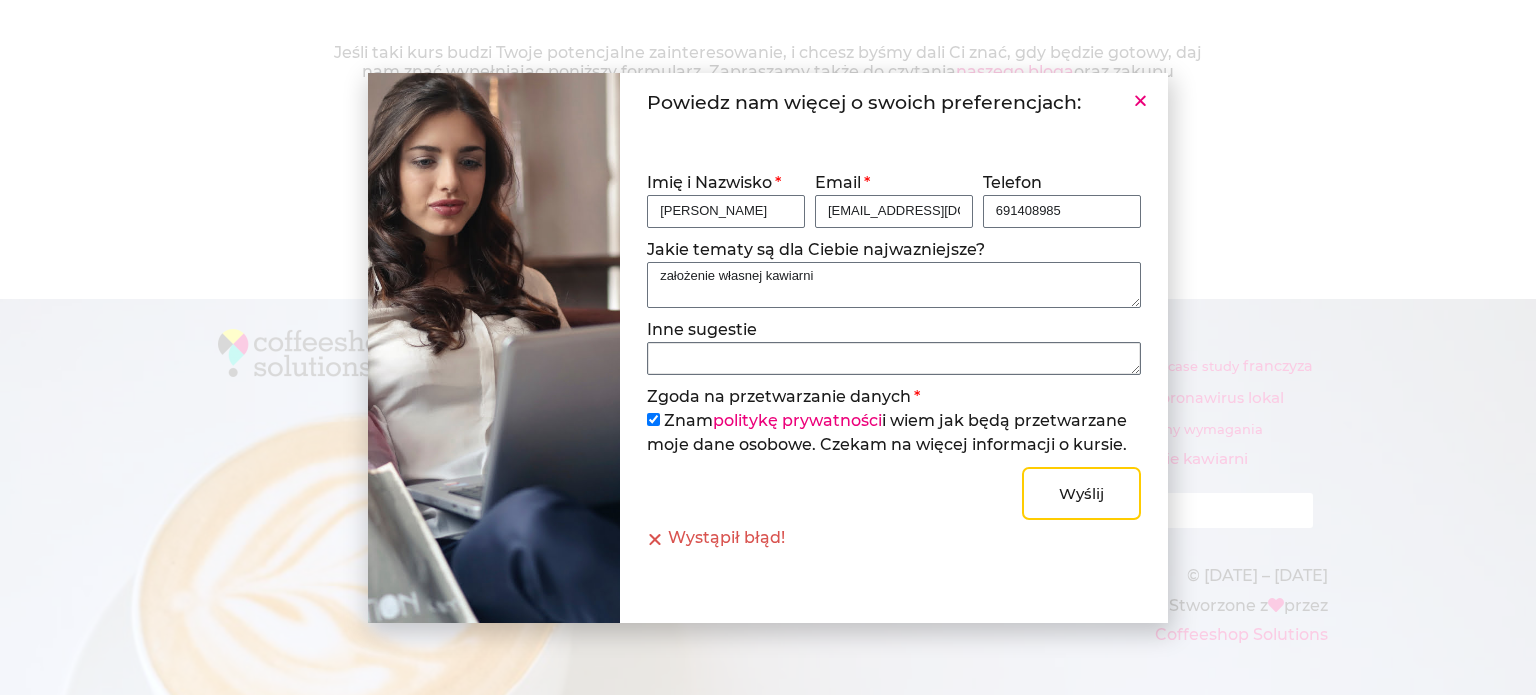 click on "Inne sugestie" at bounding box center [893, 358] 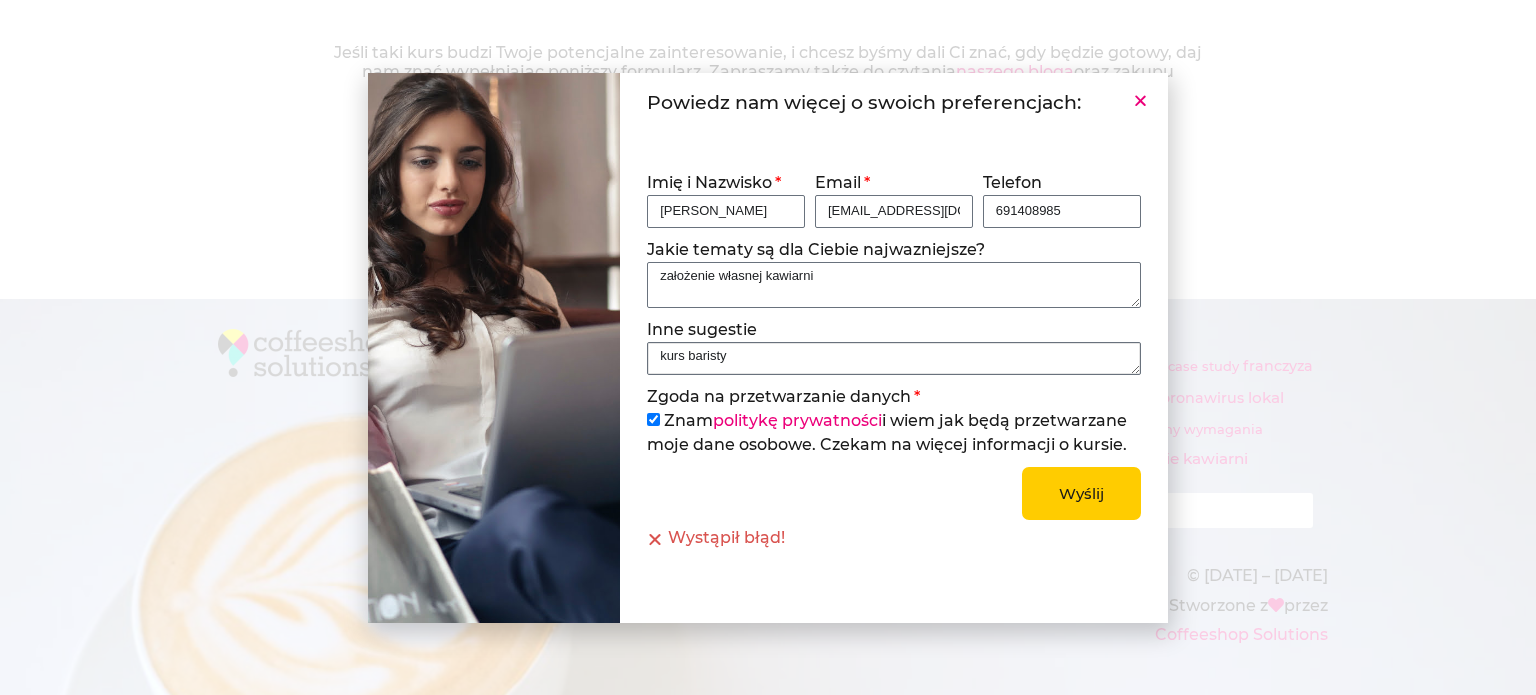 type on "kurs baristy" 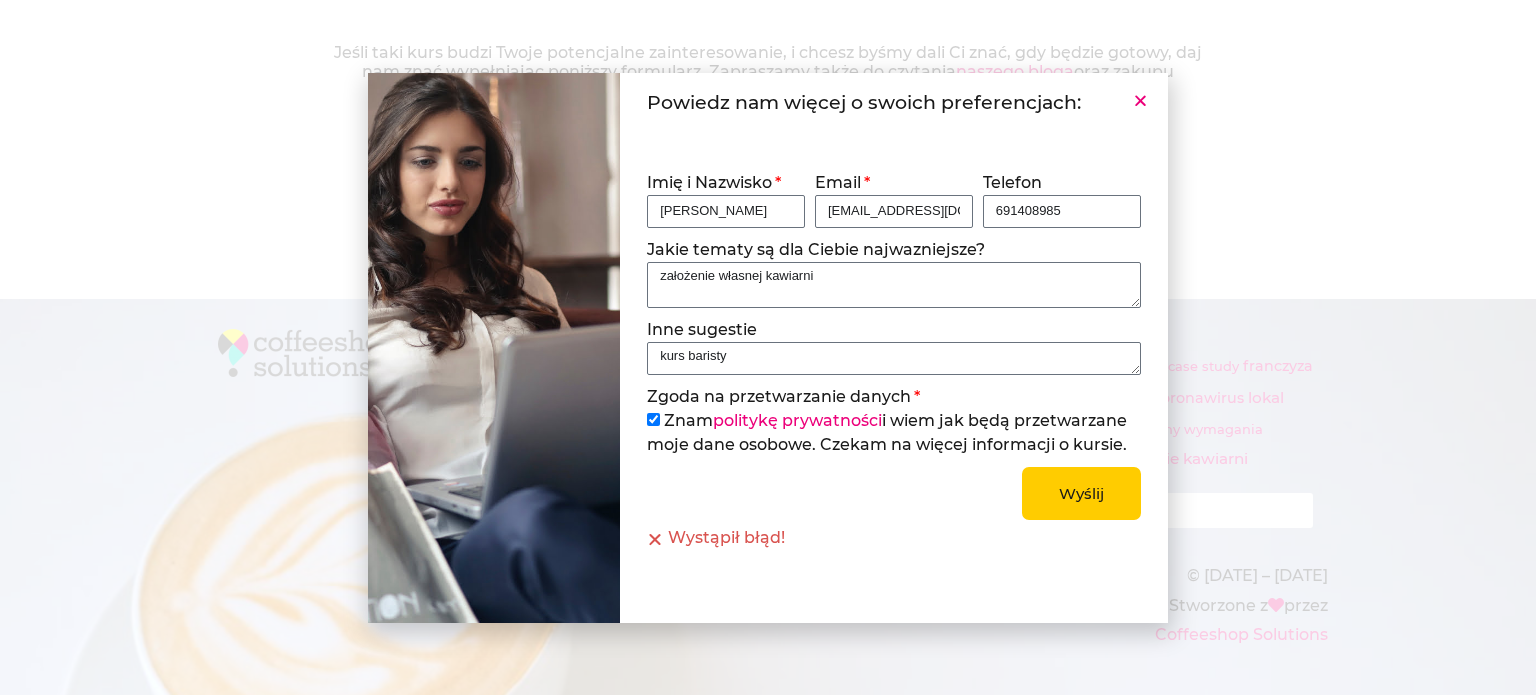 click on "Wyślij" at bounding box center (1081, 493) 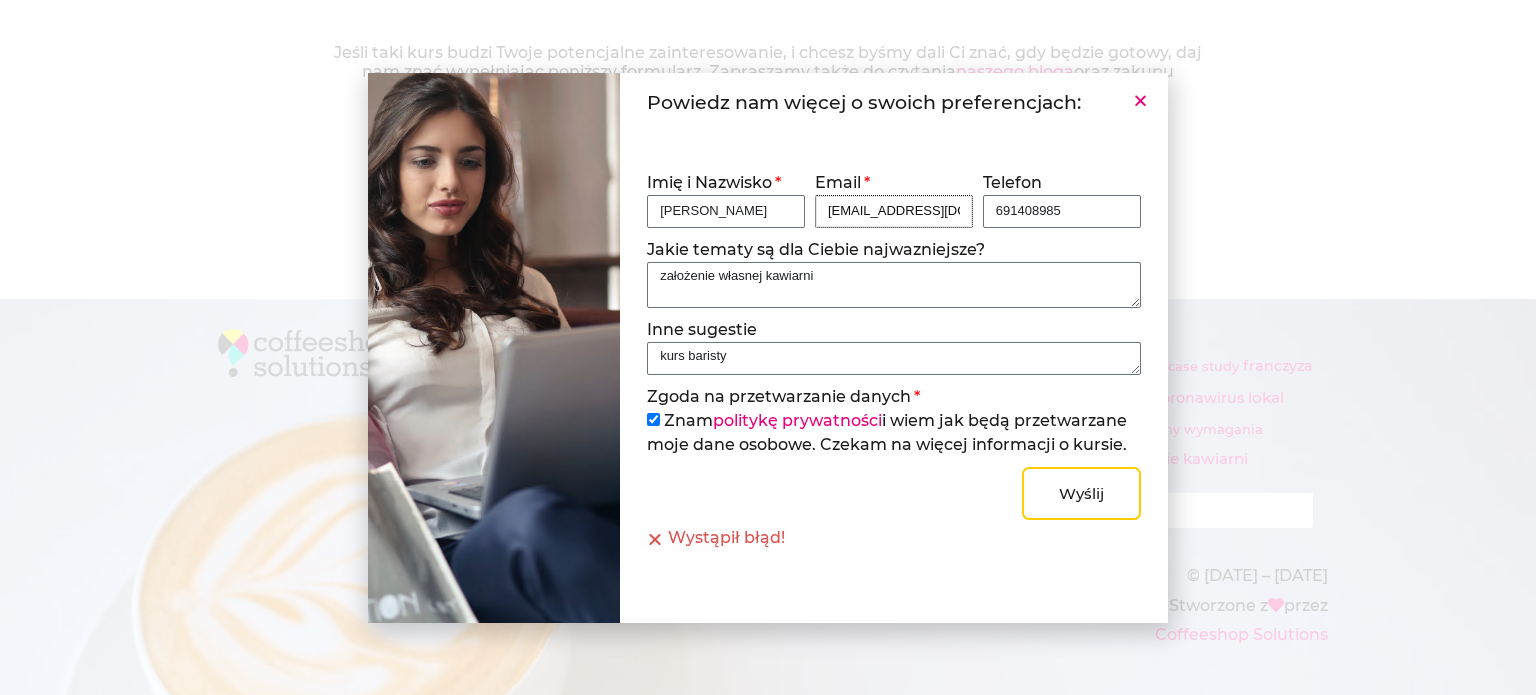 click on "anna_deckowska@wp.pl" at bounding box center (894, 211) 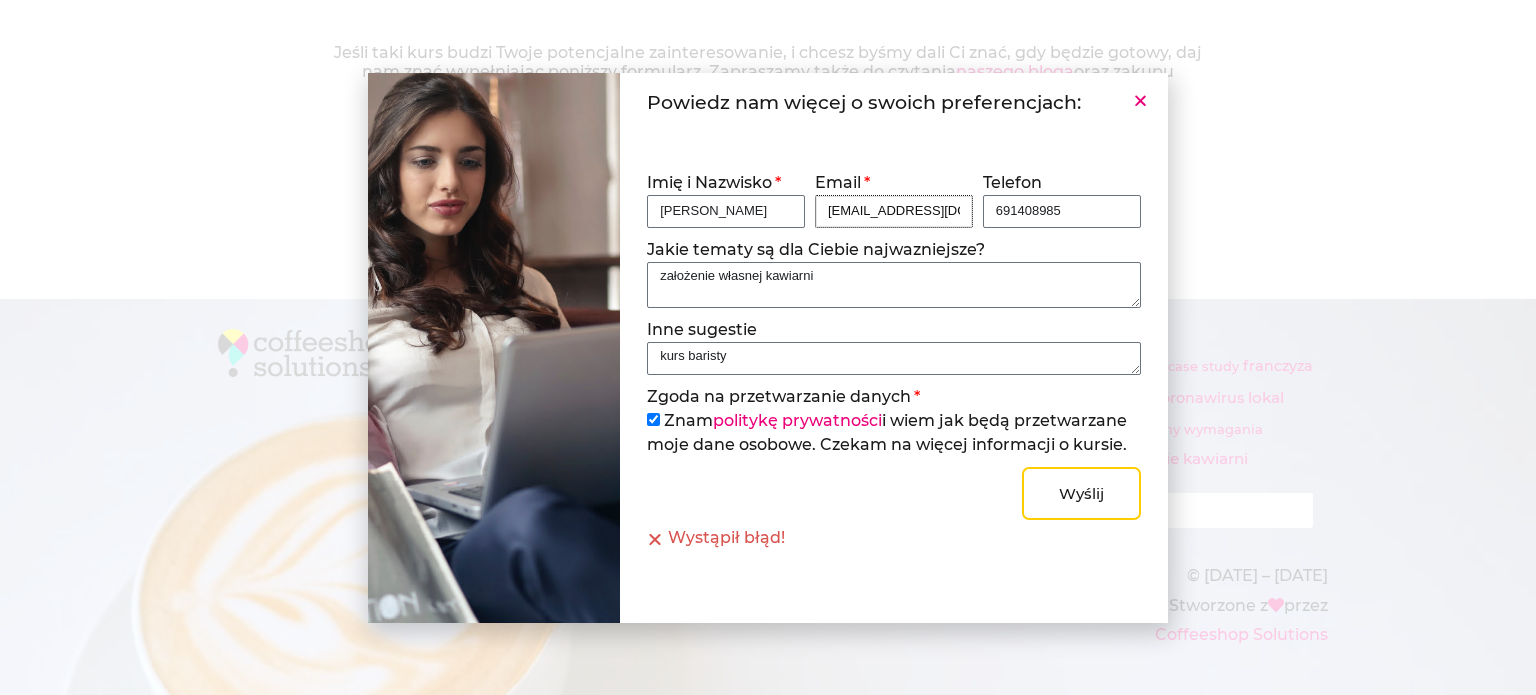 type on "anna_deckowska@wp.pl" 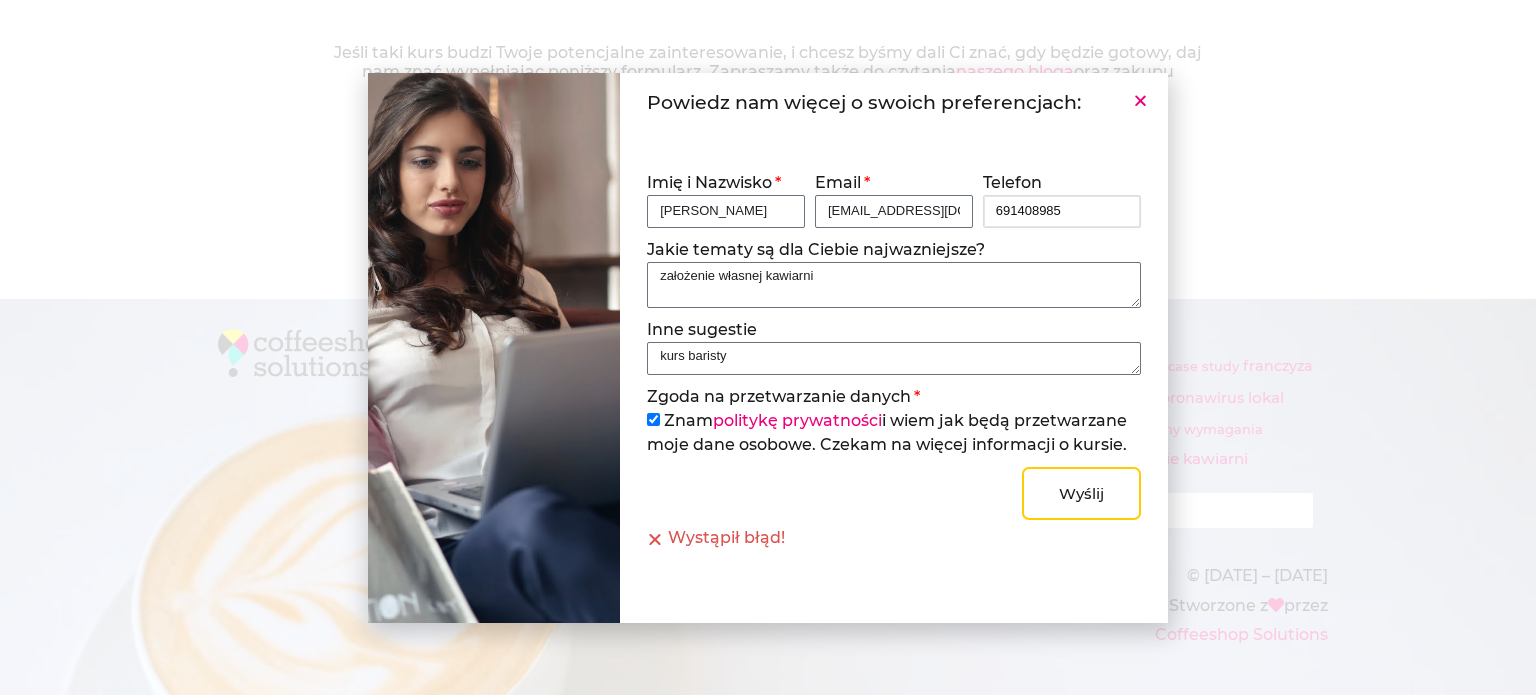 click on "691408985" at bounding box center [1062, 211] 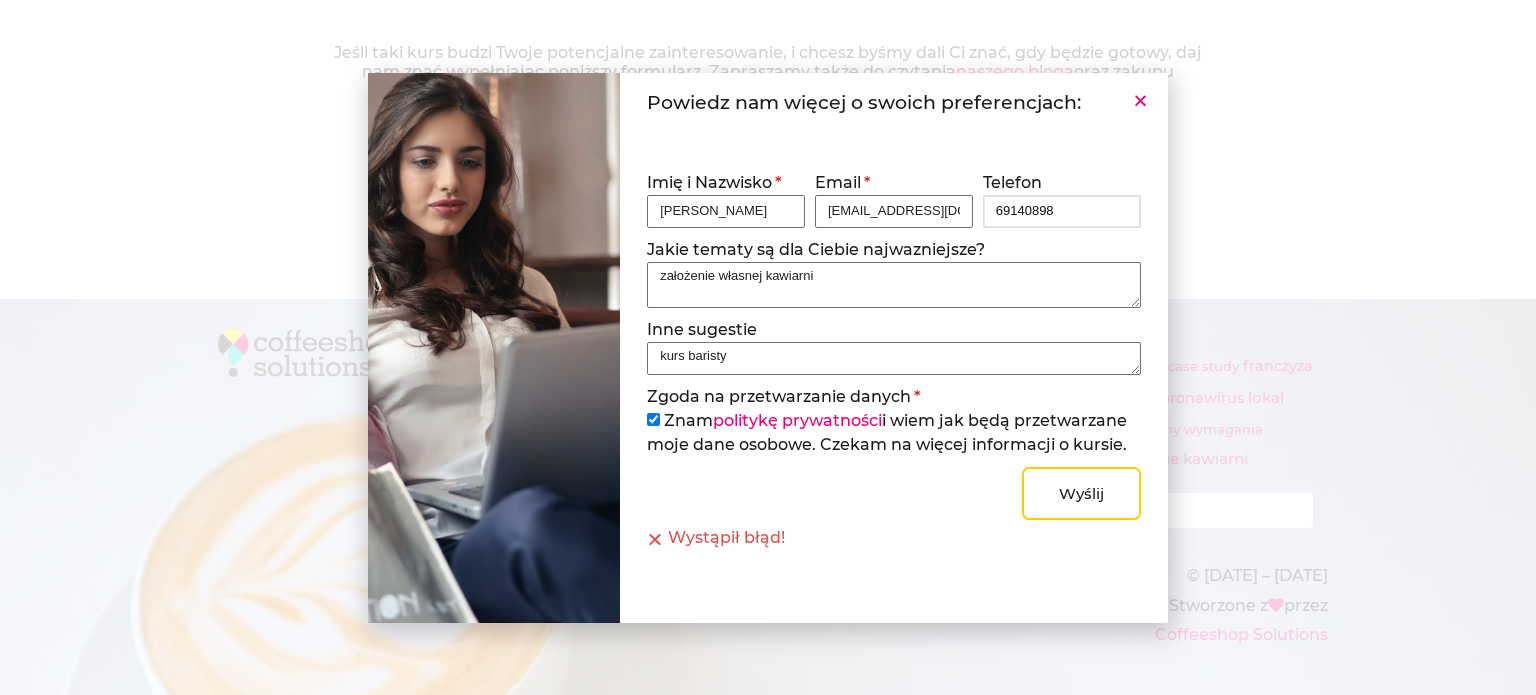 type on "691408985" 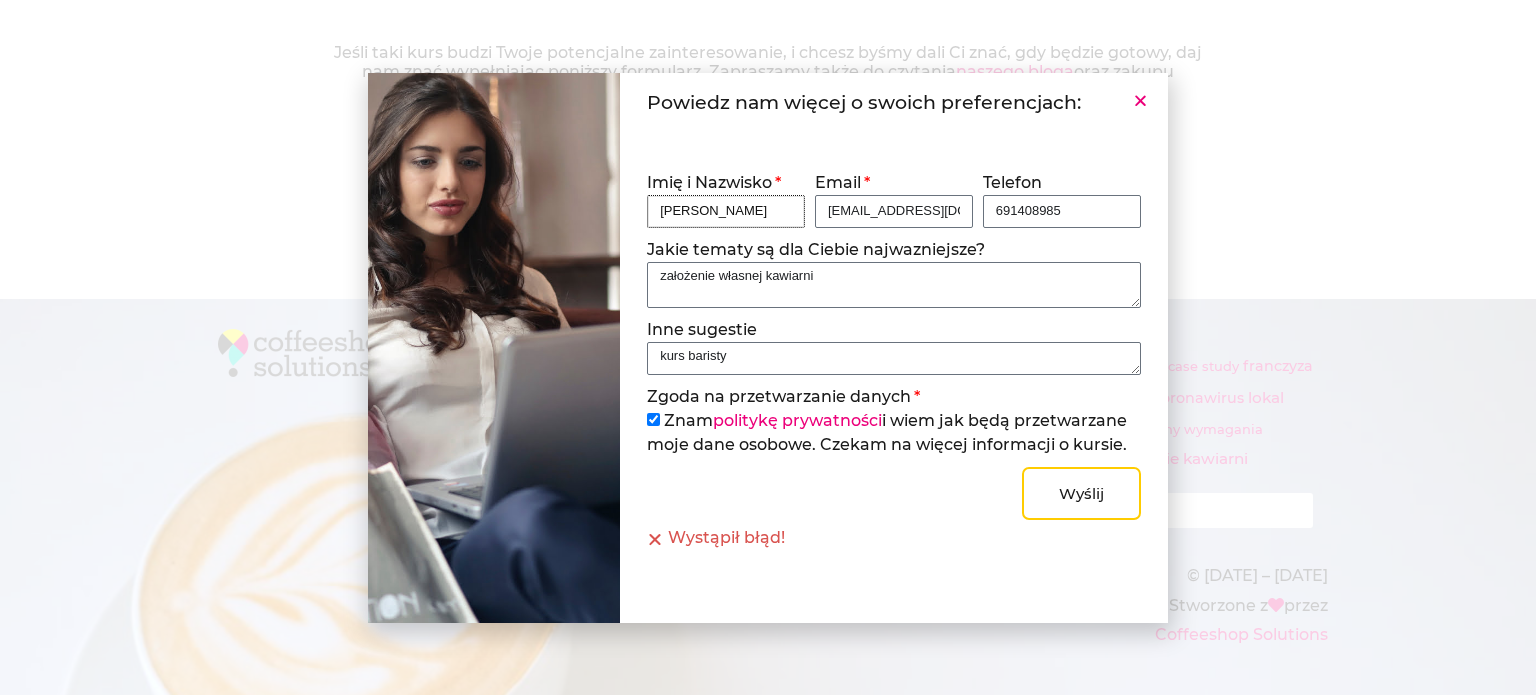 click on "Anna Dećkowska" at bounding box center [726, 211] 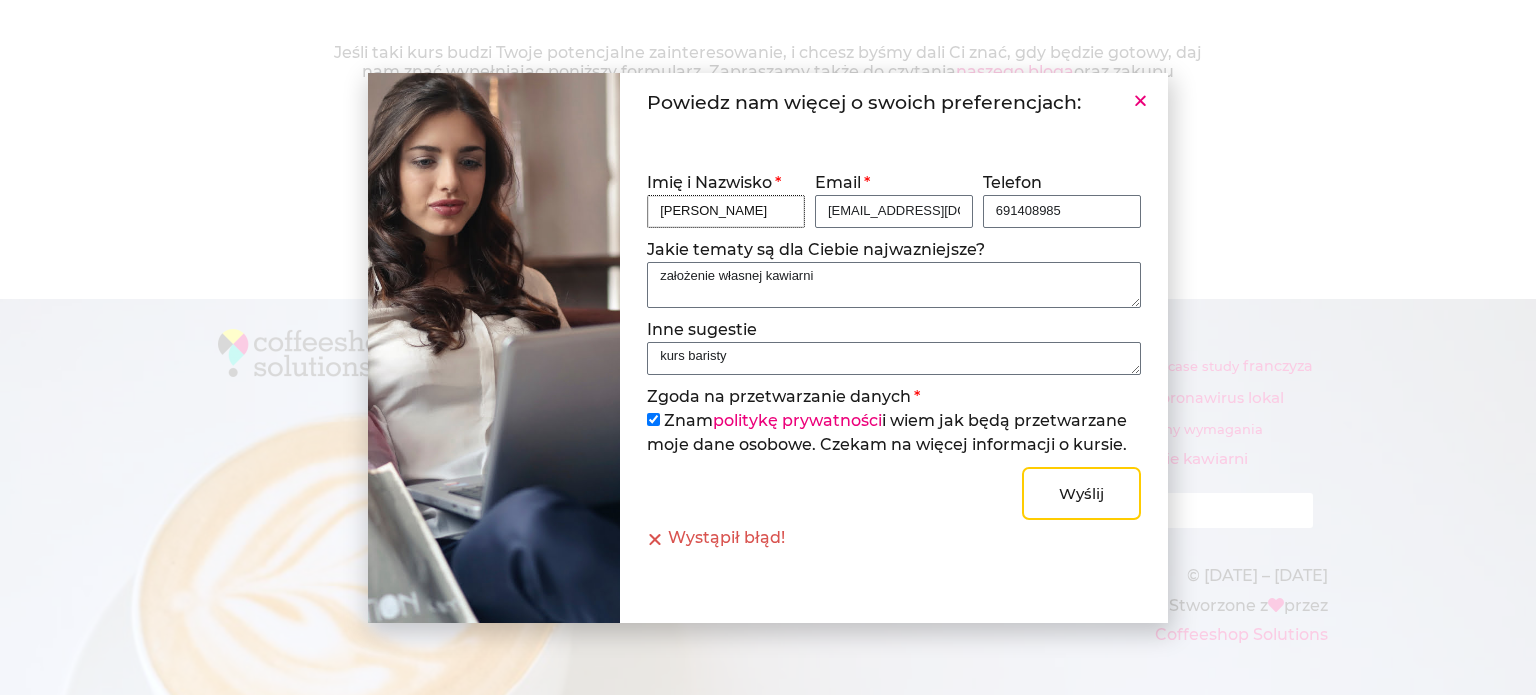 scroll, scrollTop: 0, scrollLeft: 24, axis: horizontal 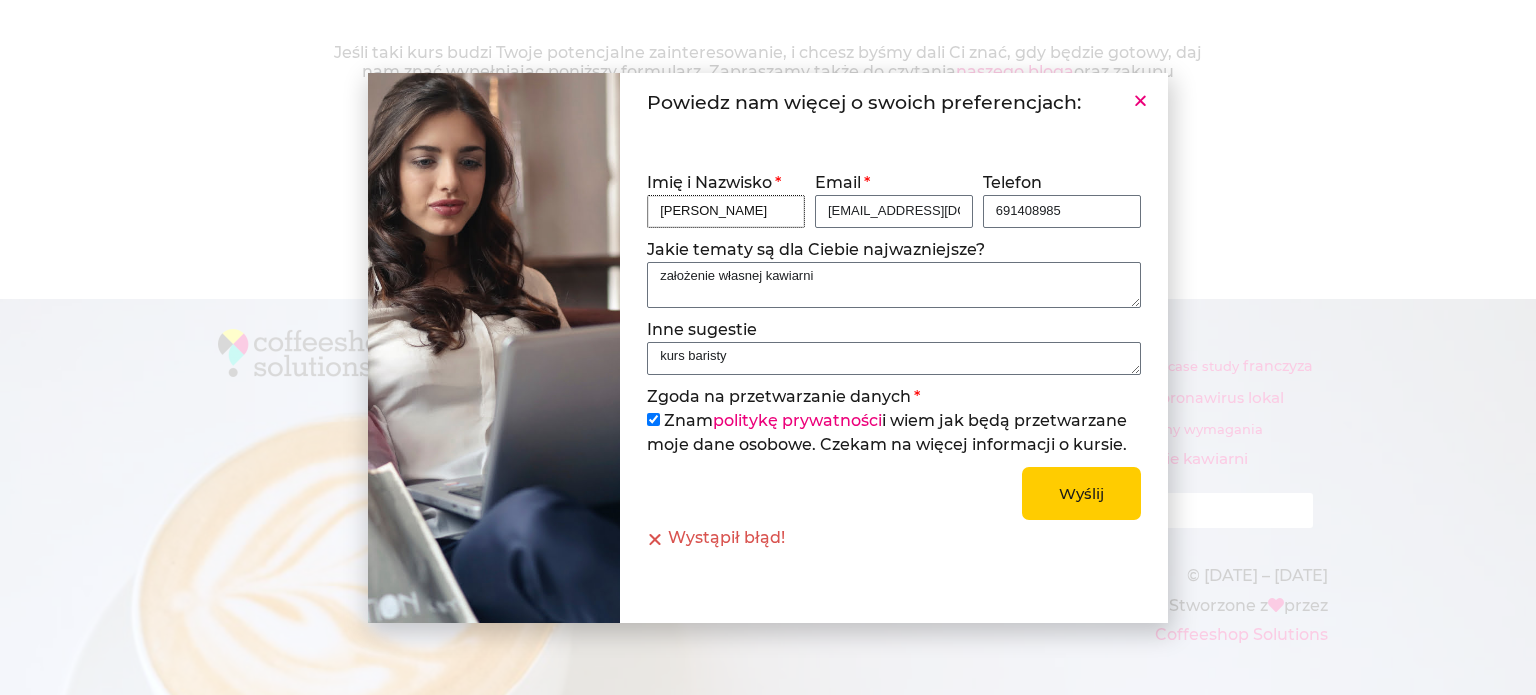 type on "Anna Dećkowska-Dolińśka" 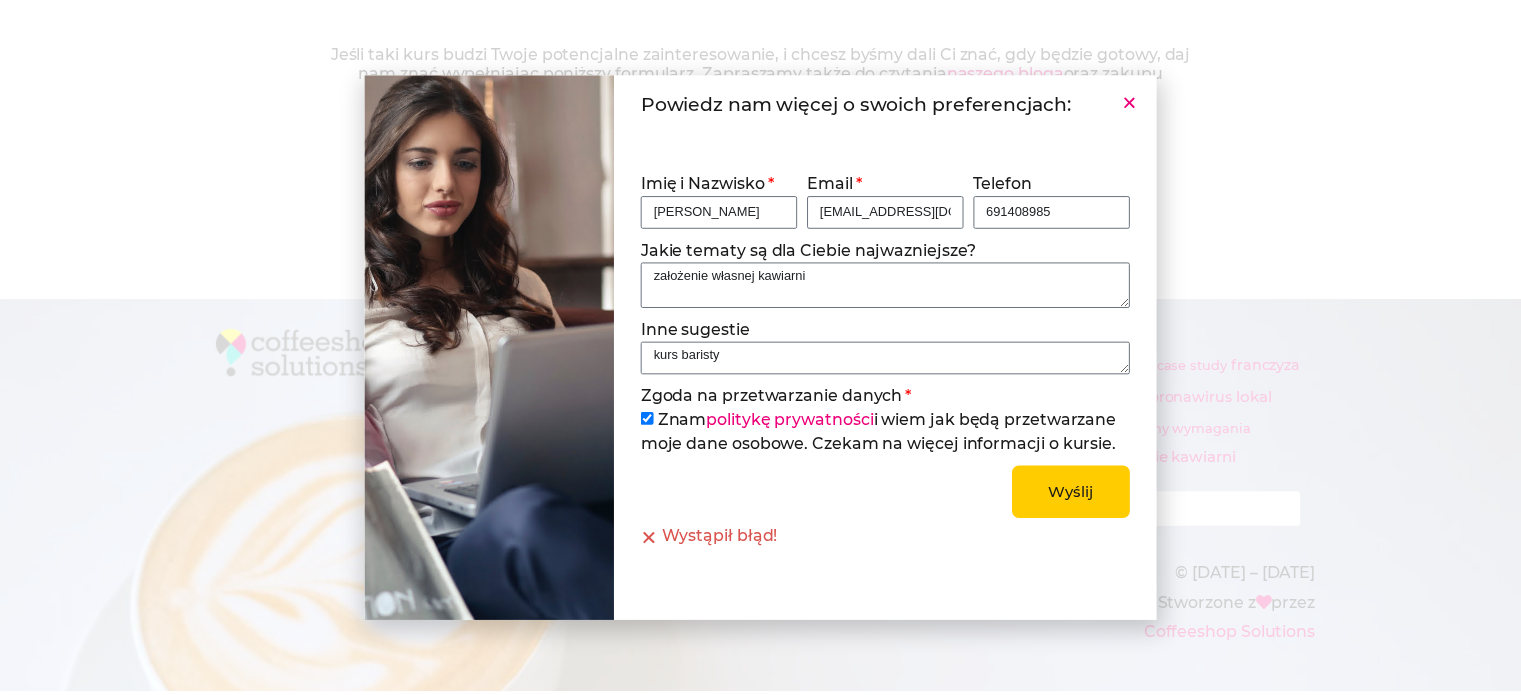scroll, scrollTop: 0, scrollLeft: 0, axis: both 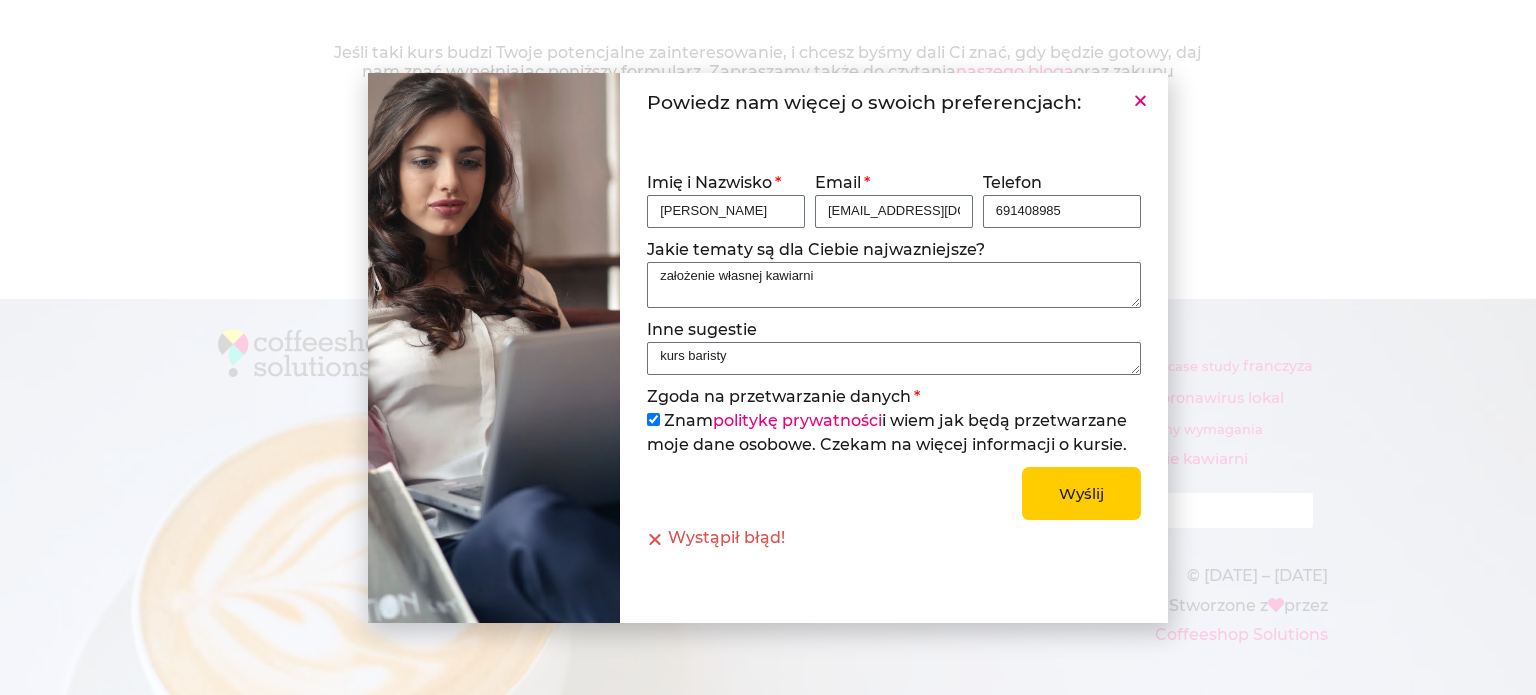 click on "Wyślij" at bounding box center (1081, 493) 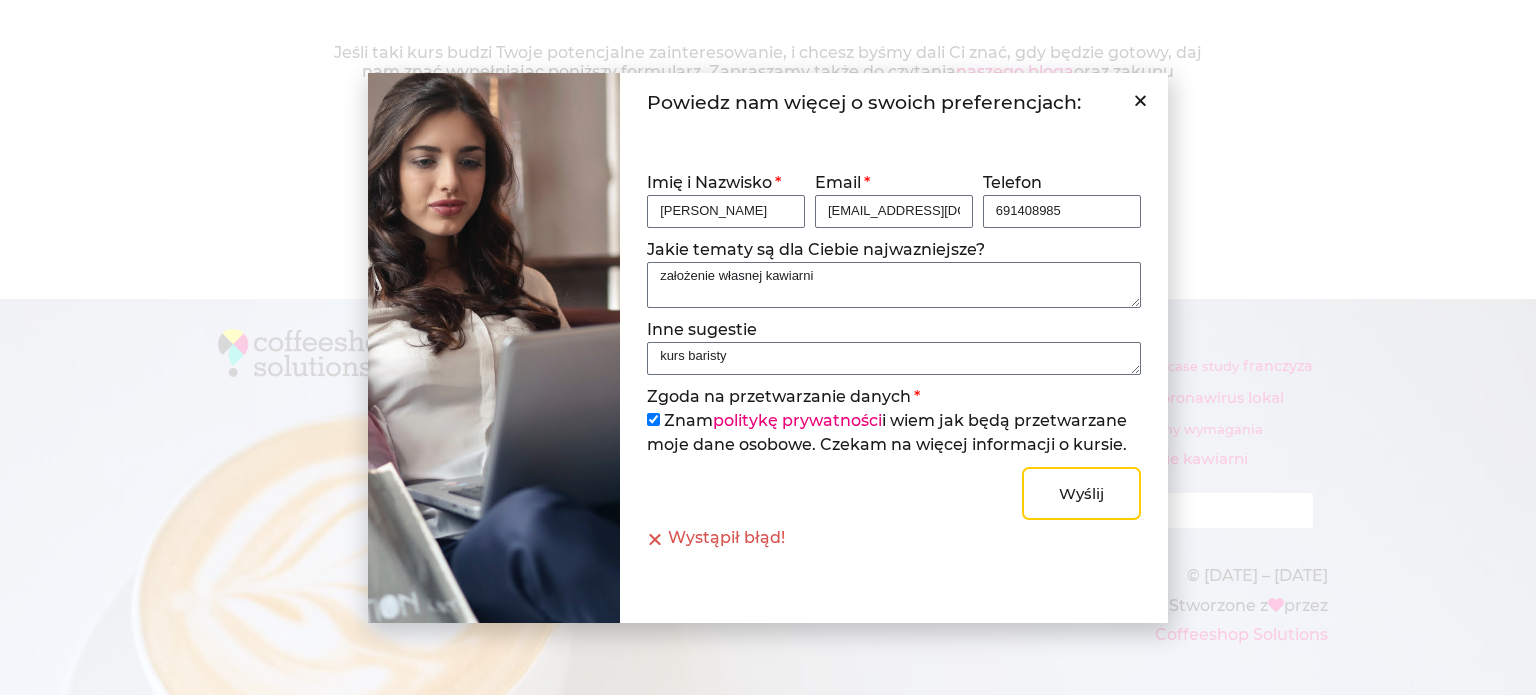 click at bounding box center [1140, 100] 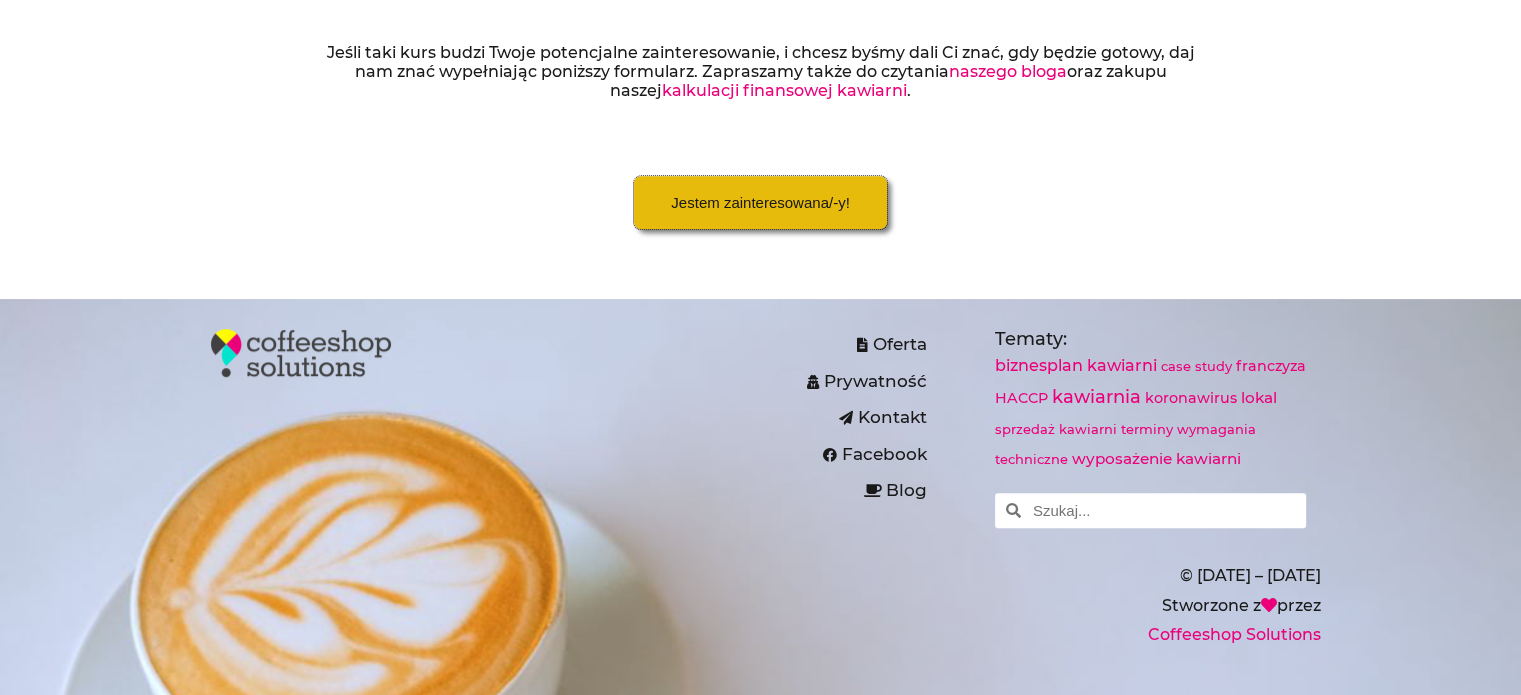 scroll, scrollTop: 0, scrollLeft: 0, axis: both 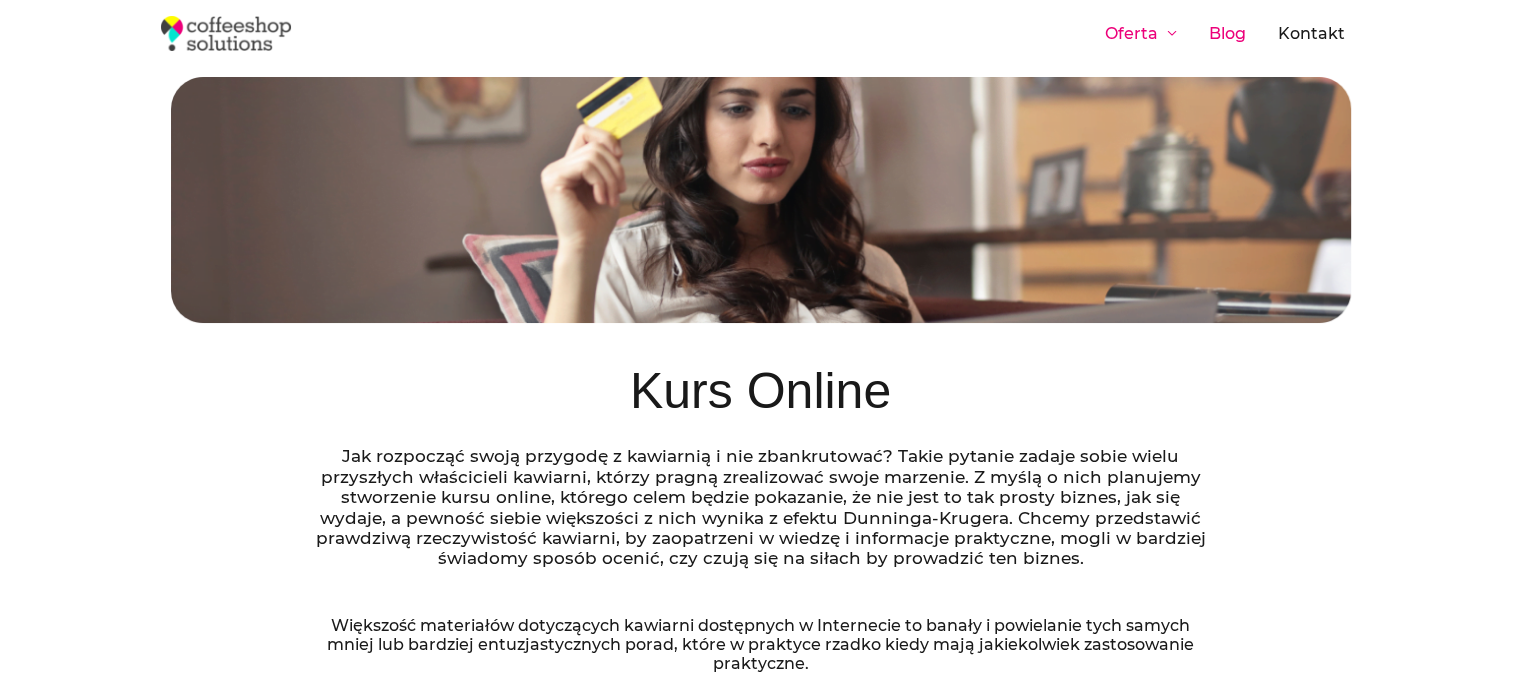 click on "Blog" at bounding box center (1227, 33) 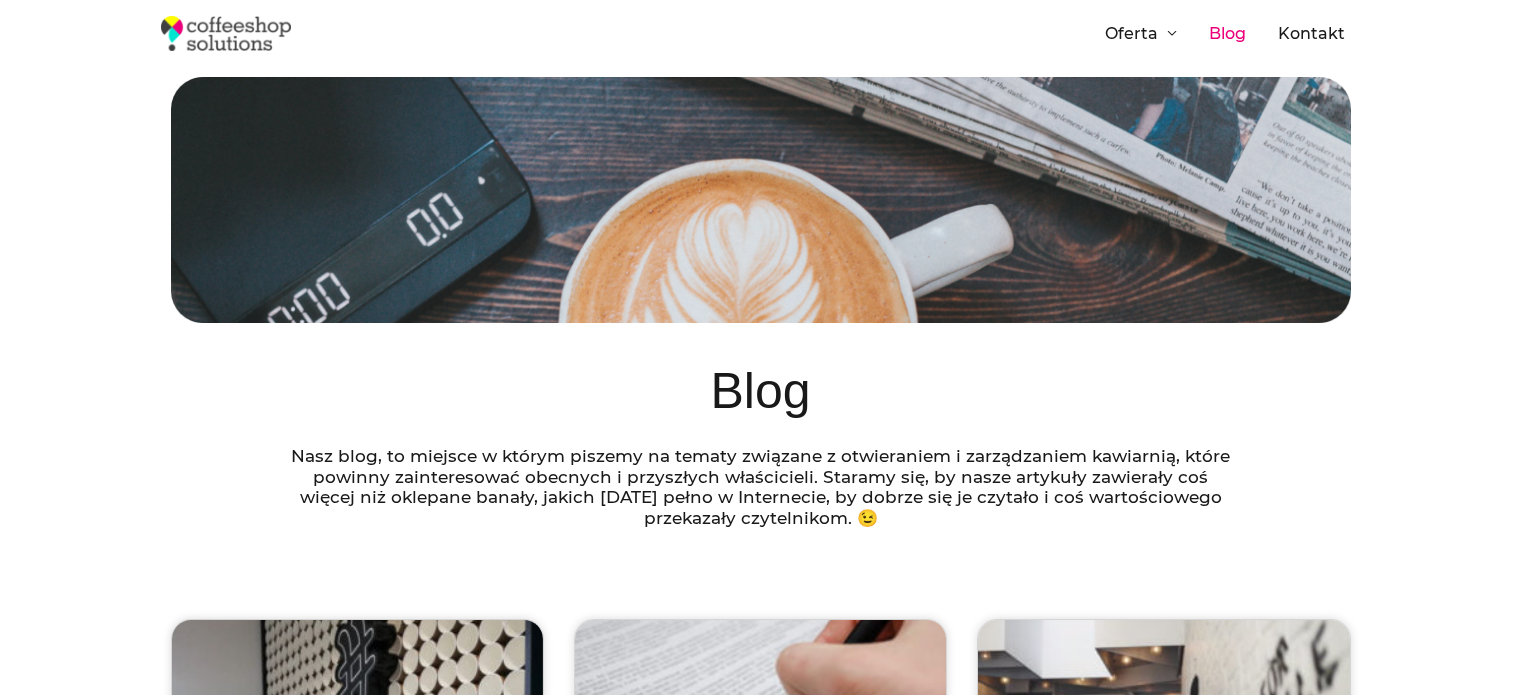 scroll, scrollTop: 0, scrollLeft: 0, axis: both 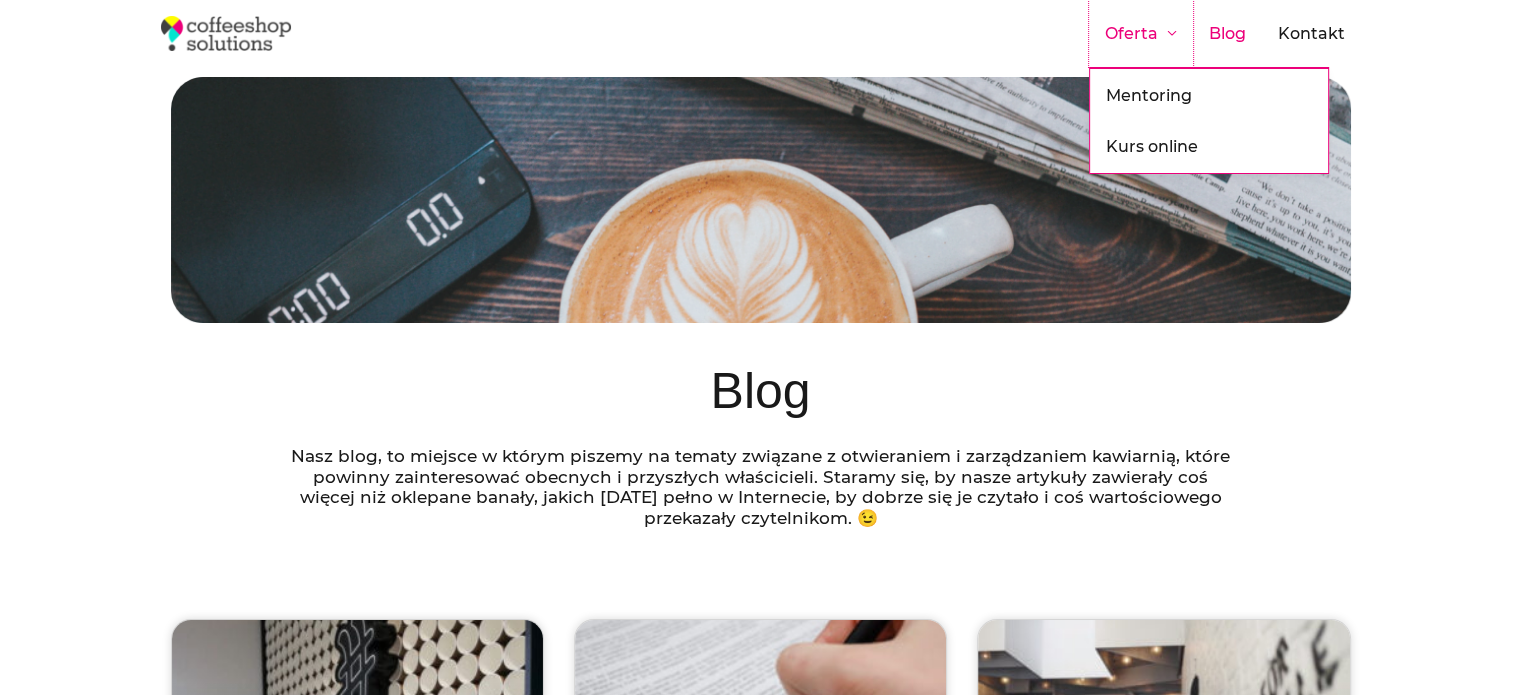 click on "Oferta" at bounding box center [1141, 33] 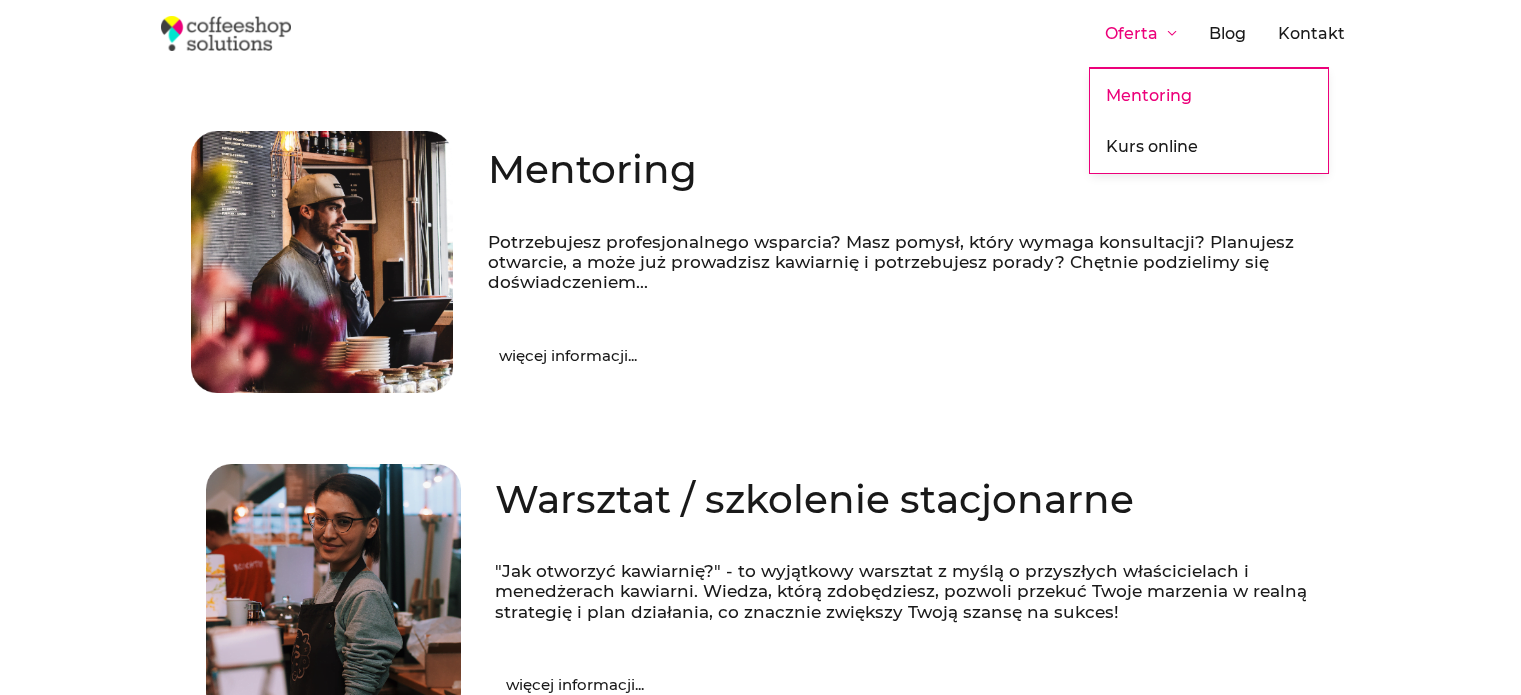scroll, scrollTop: 0, scrollLeft: 0, axis: both 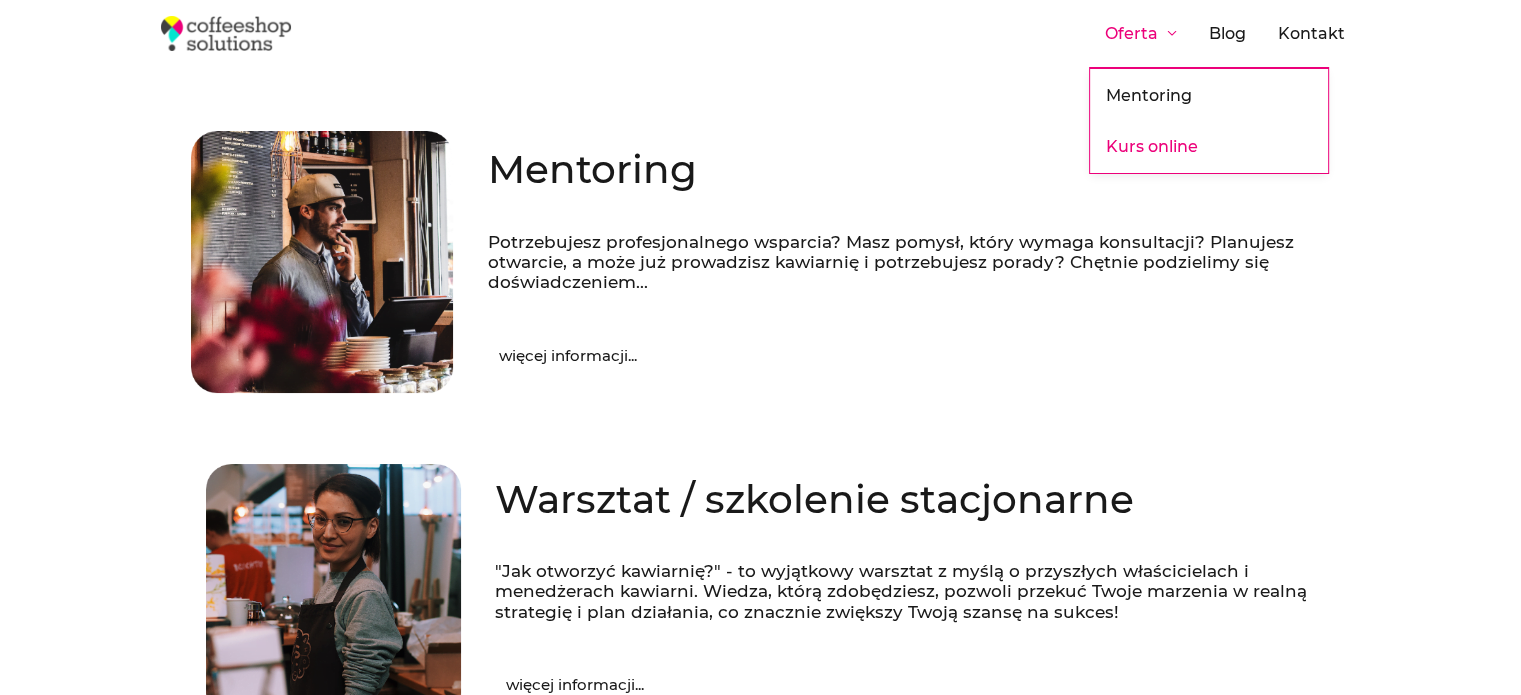 click on "Kurs online" at bounding box center (1209, 147) 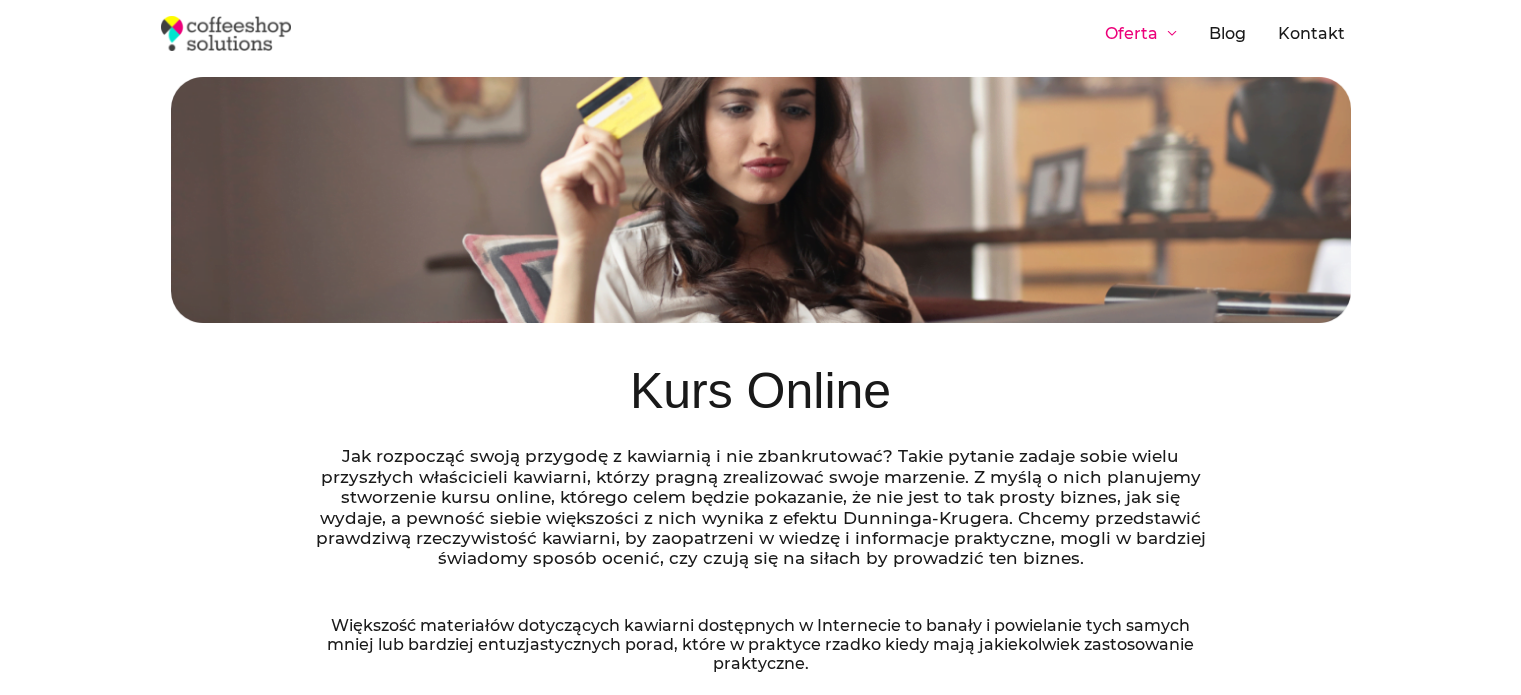 scroll, scrollTop: 0, scrollLeft: 0, axis: both 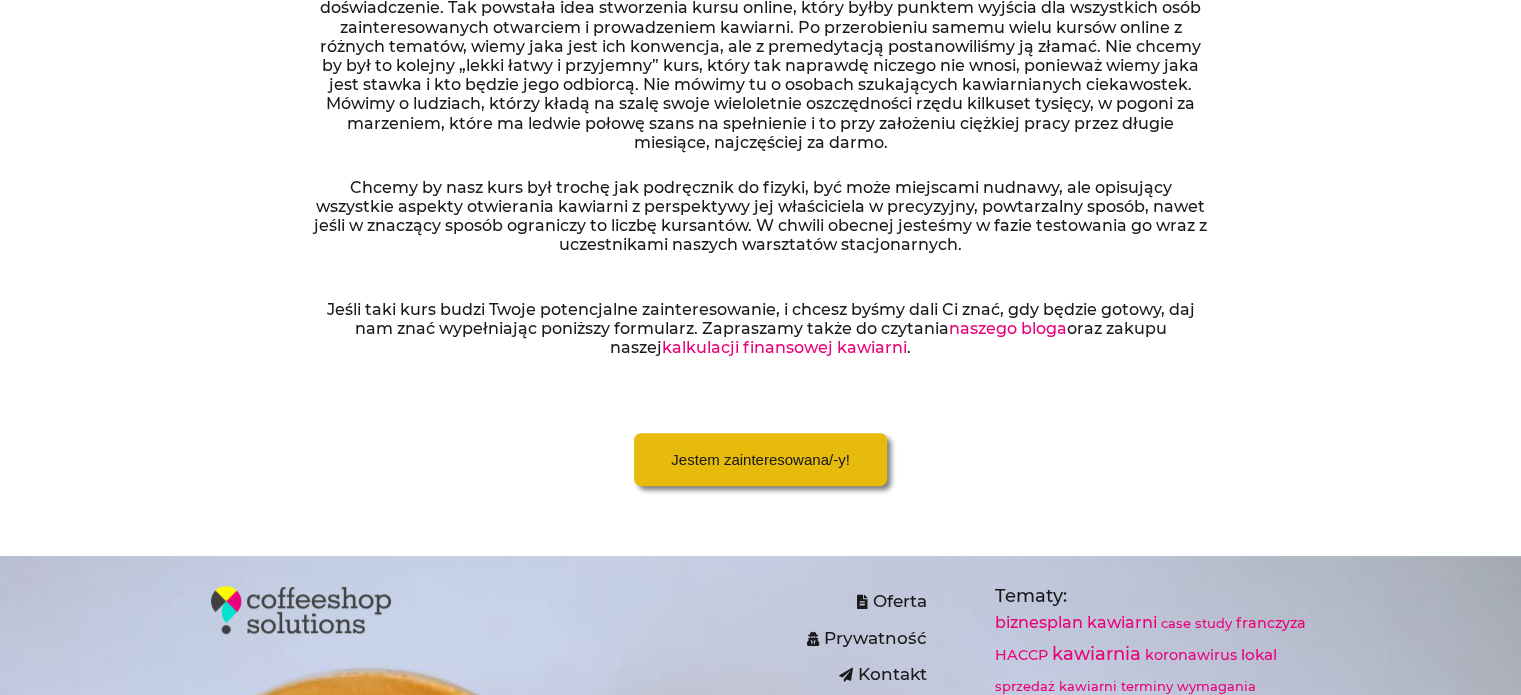 click on "Jestem zainteresowana/-y!" at bounding box center (760, 459) 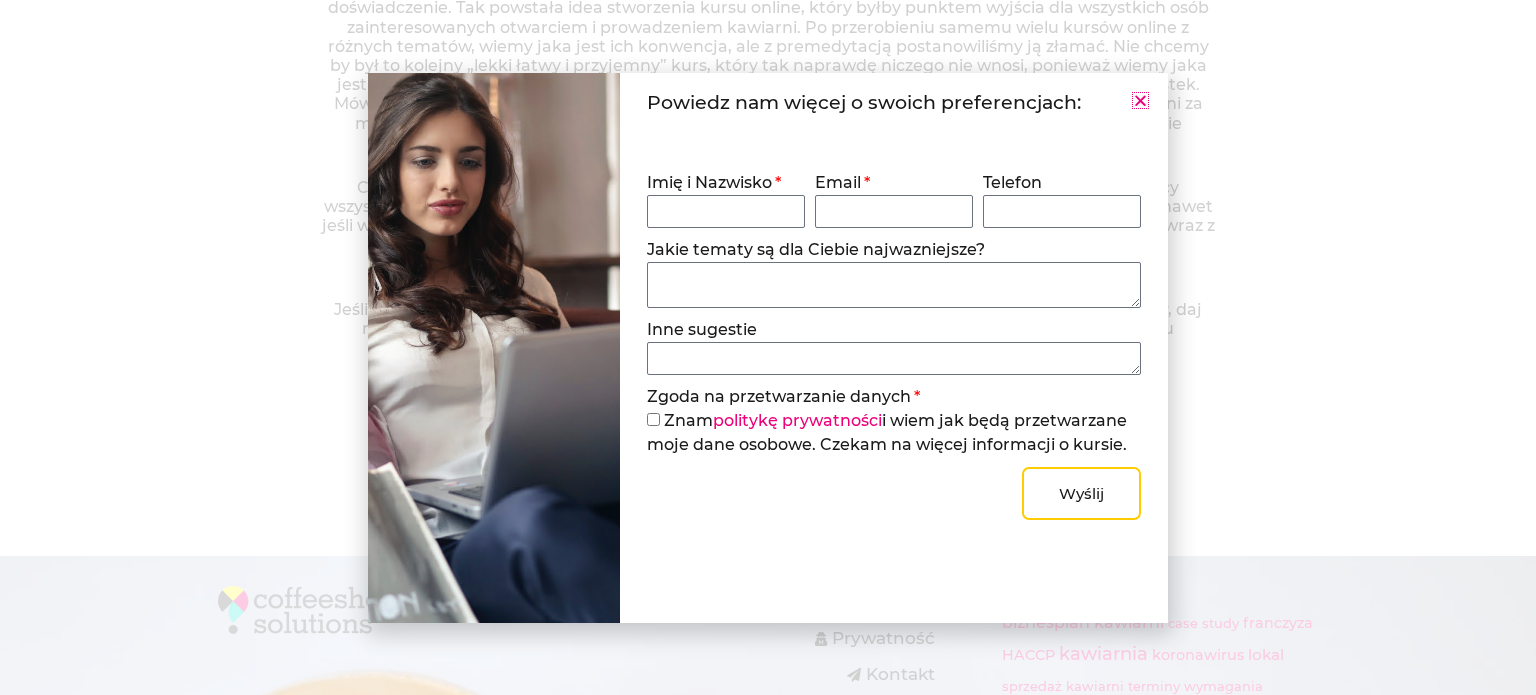 click on "Imię i Nazwisko" at bounding box center [726, 211] 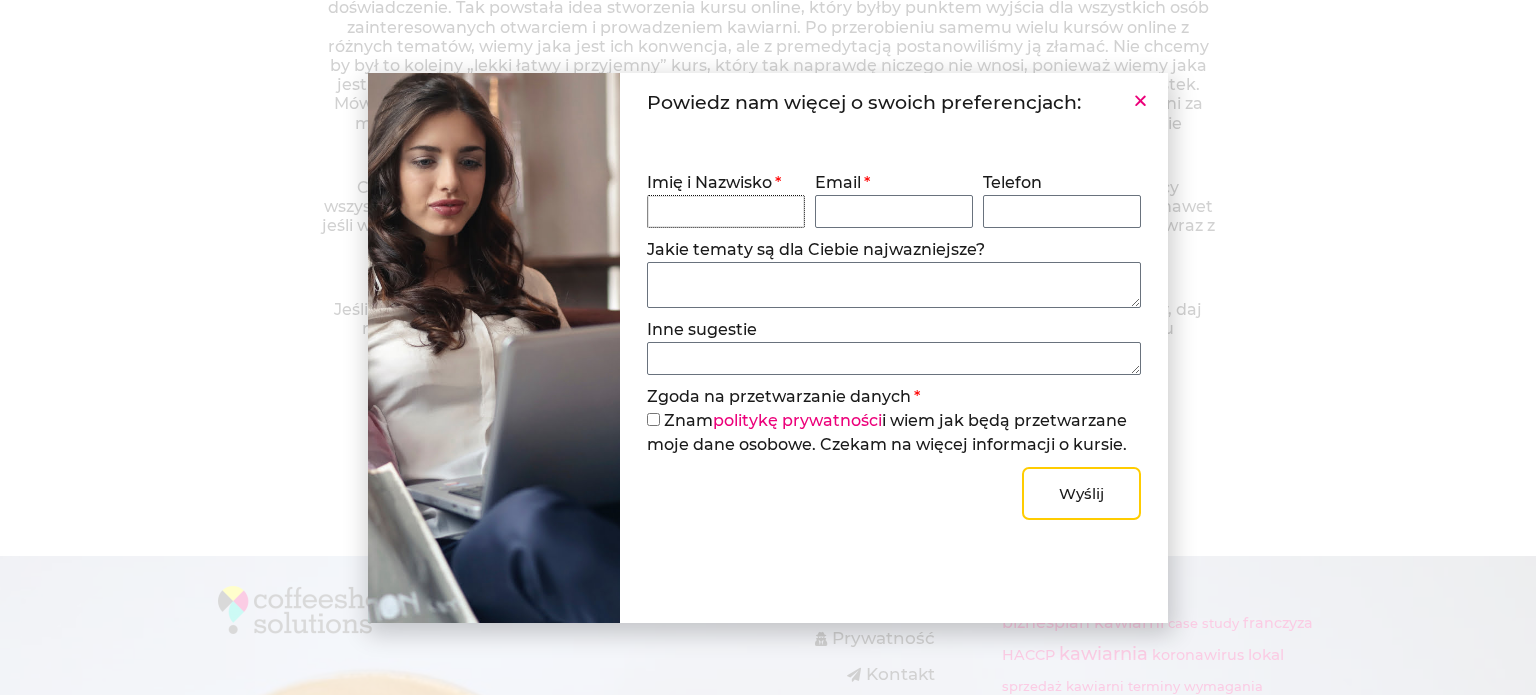 click on "Imię i Nazwisko" at bounding box center [726, 211] 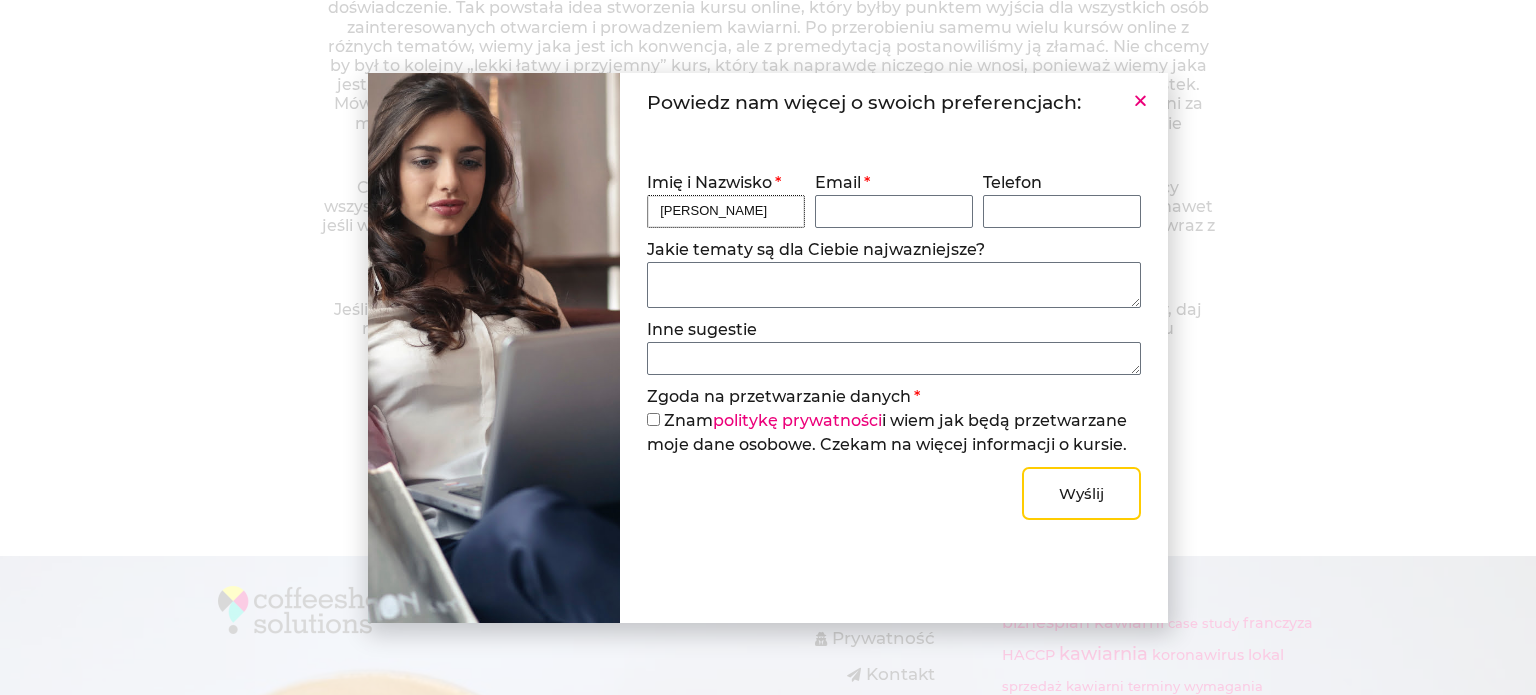 type on "Anna Dećkowska" 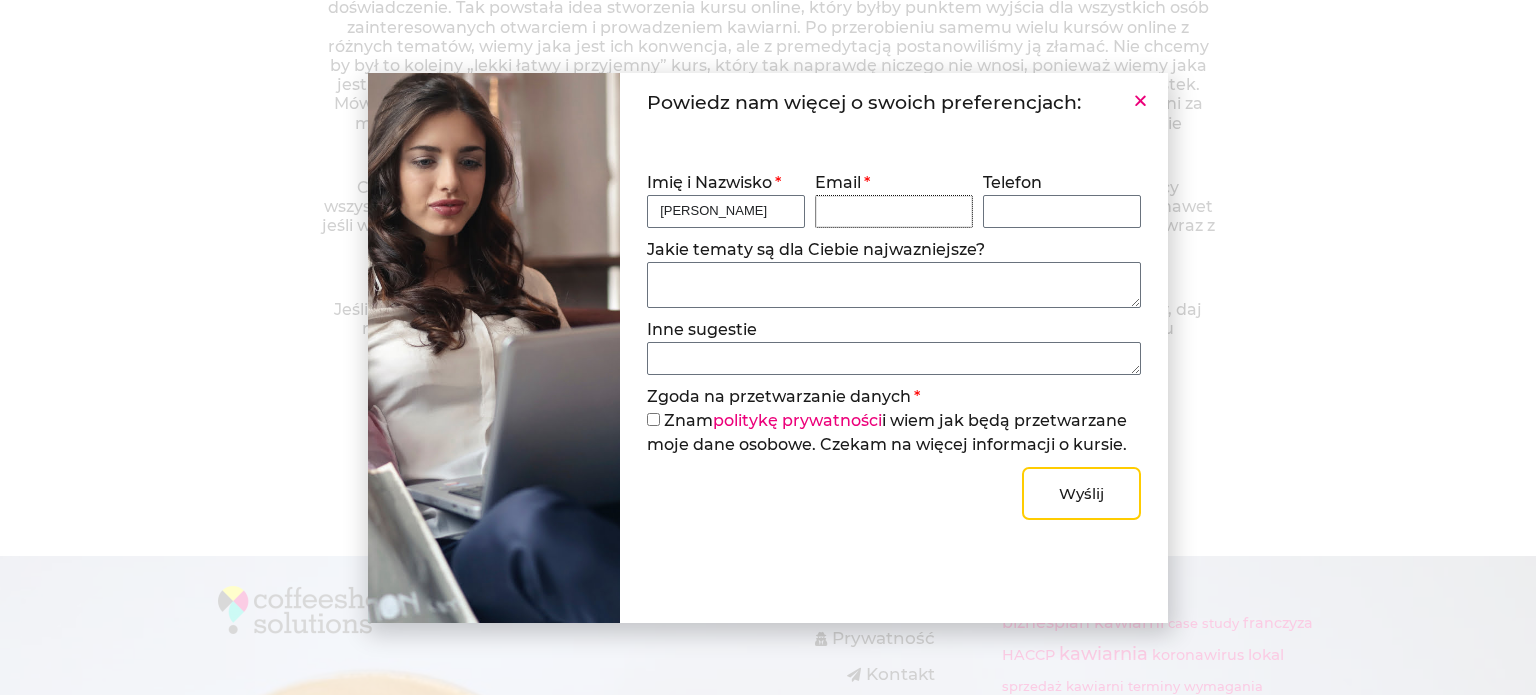 click on "Email" at bounding box center (894, 211) 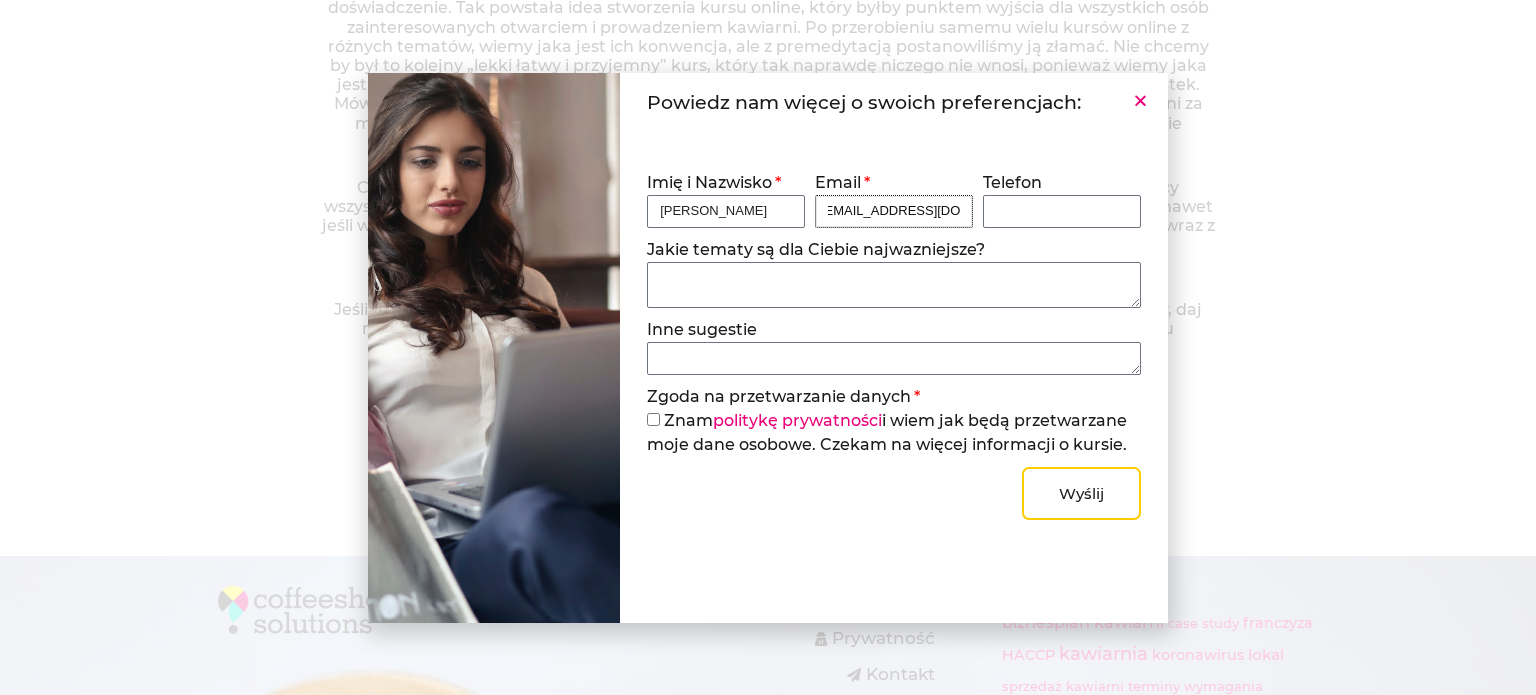 scroll, scrollTop: 0, scrollLeft: 10, axis: horizontal 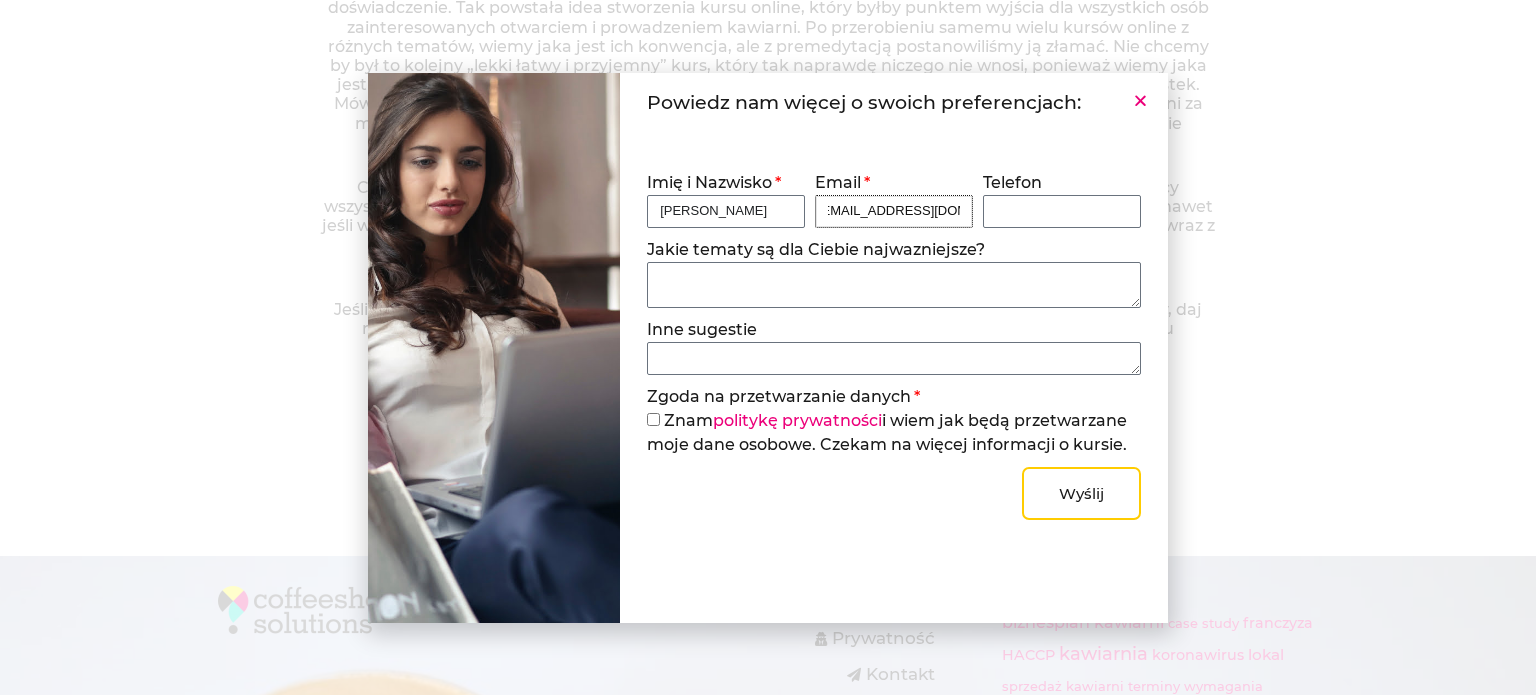 type on "anna_deckowska@wp.pl" 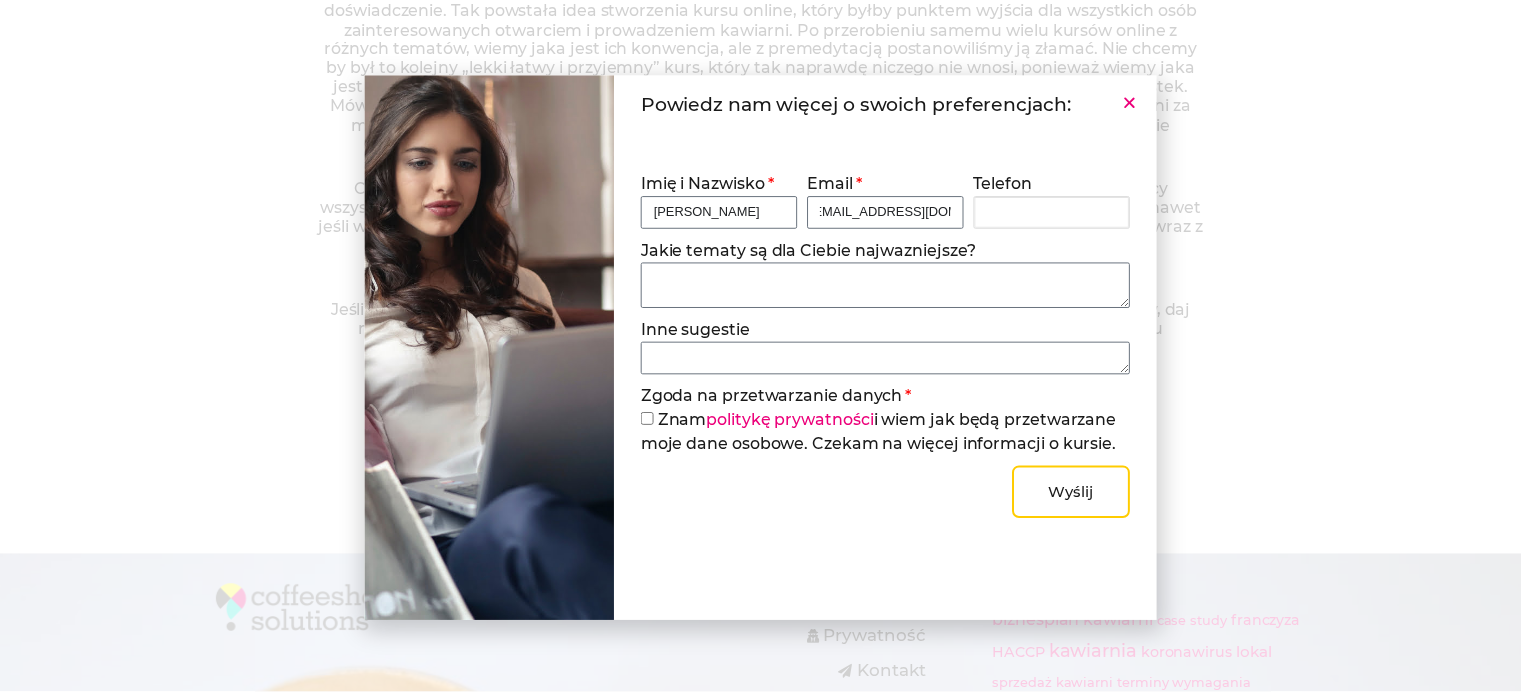 scroll, scrollTop: 0, scrollLeft: 0, axis: both 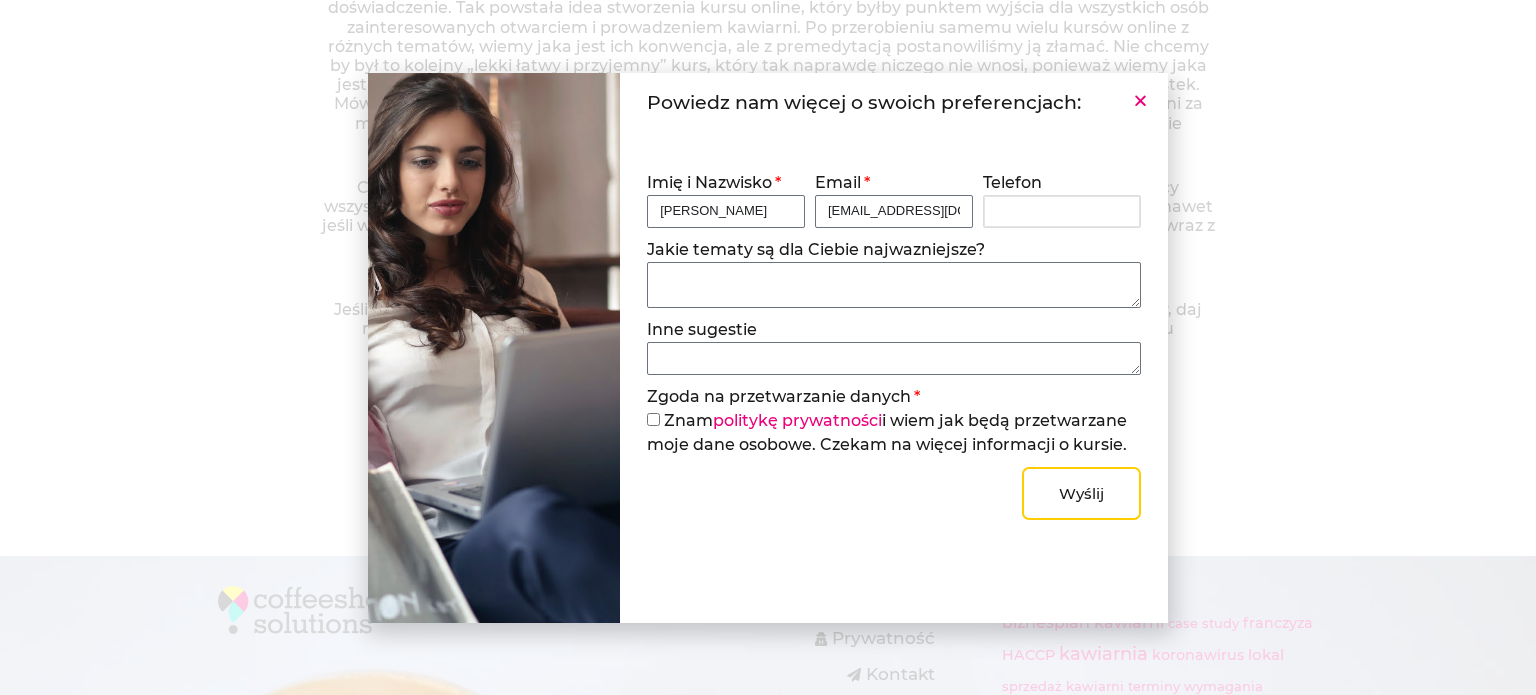 click on "Telefon" at bounding box center [1062, 211] 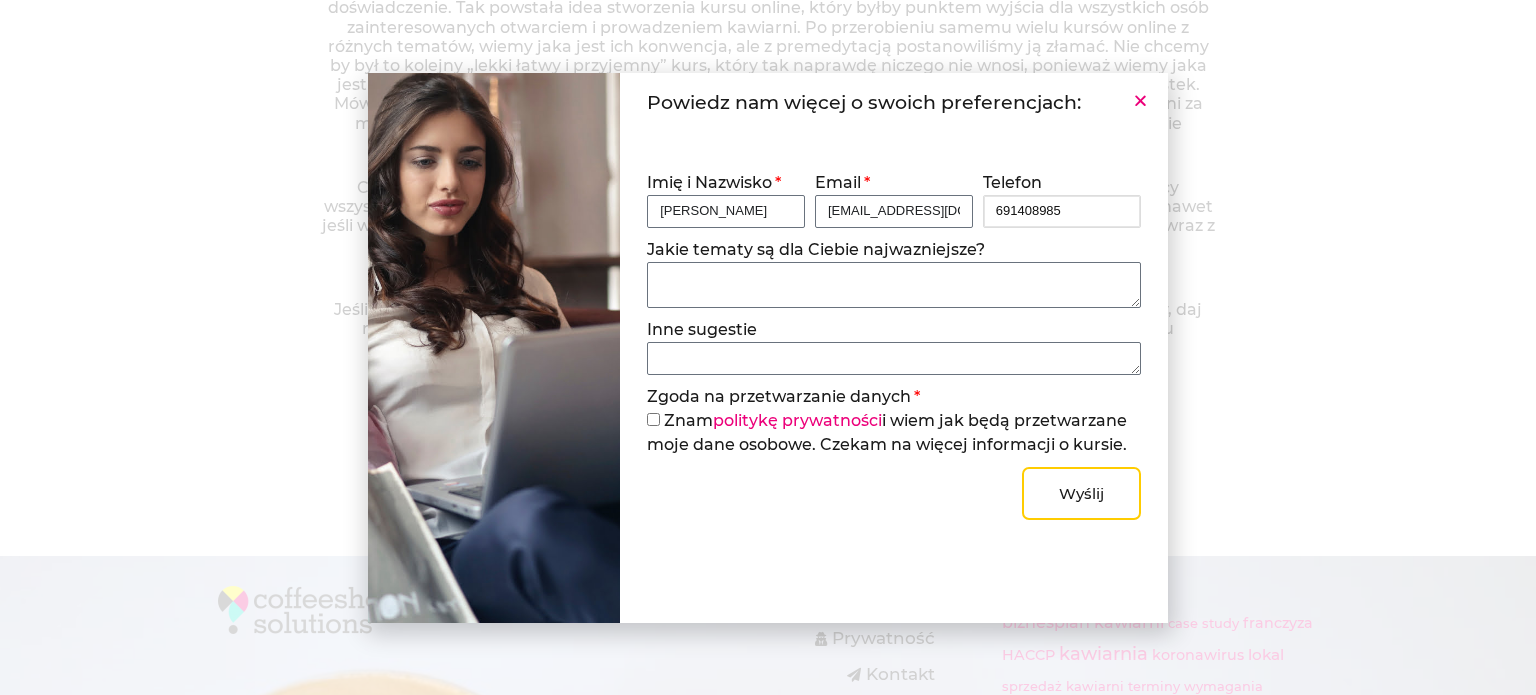 type on "691408985" 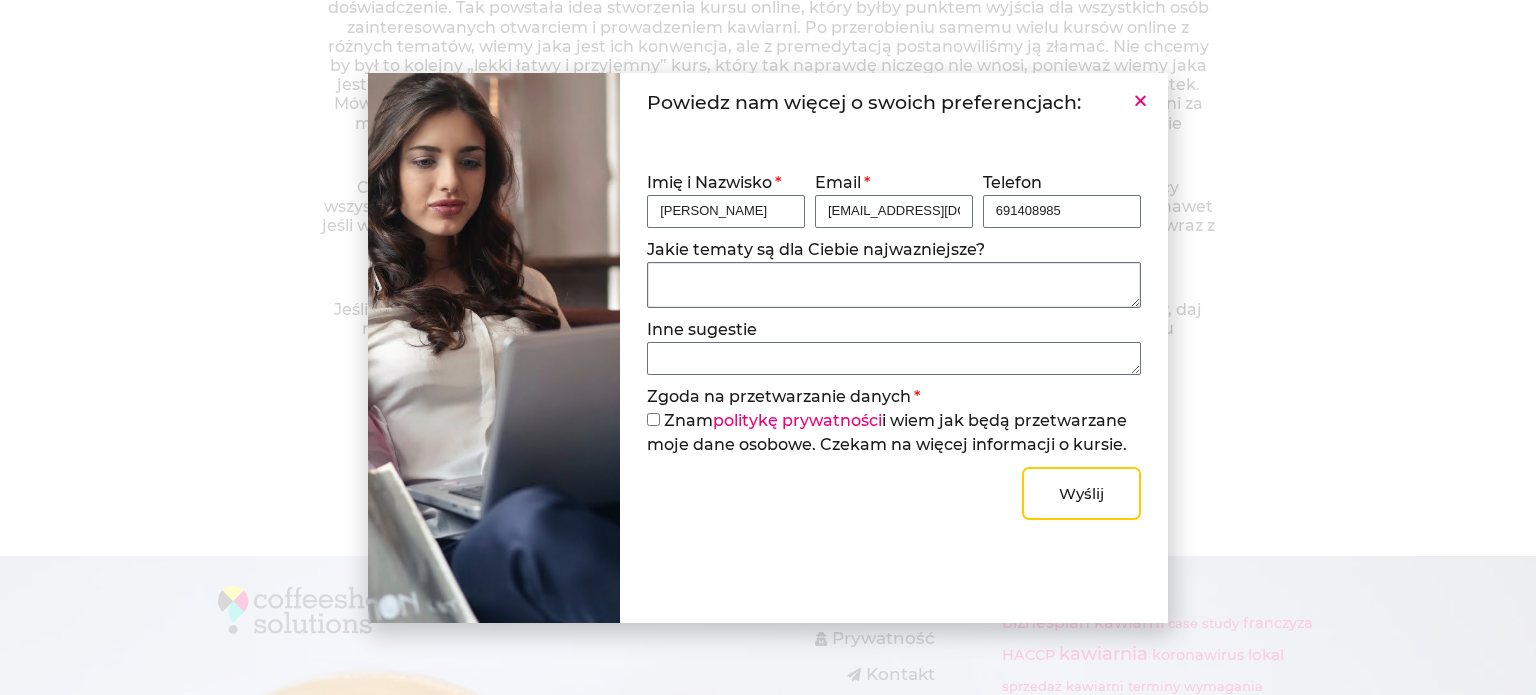 click on "Jakie tematy są dla Ciebie najwazniejsze?" at bounding box center [893, 285] 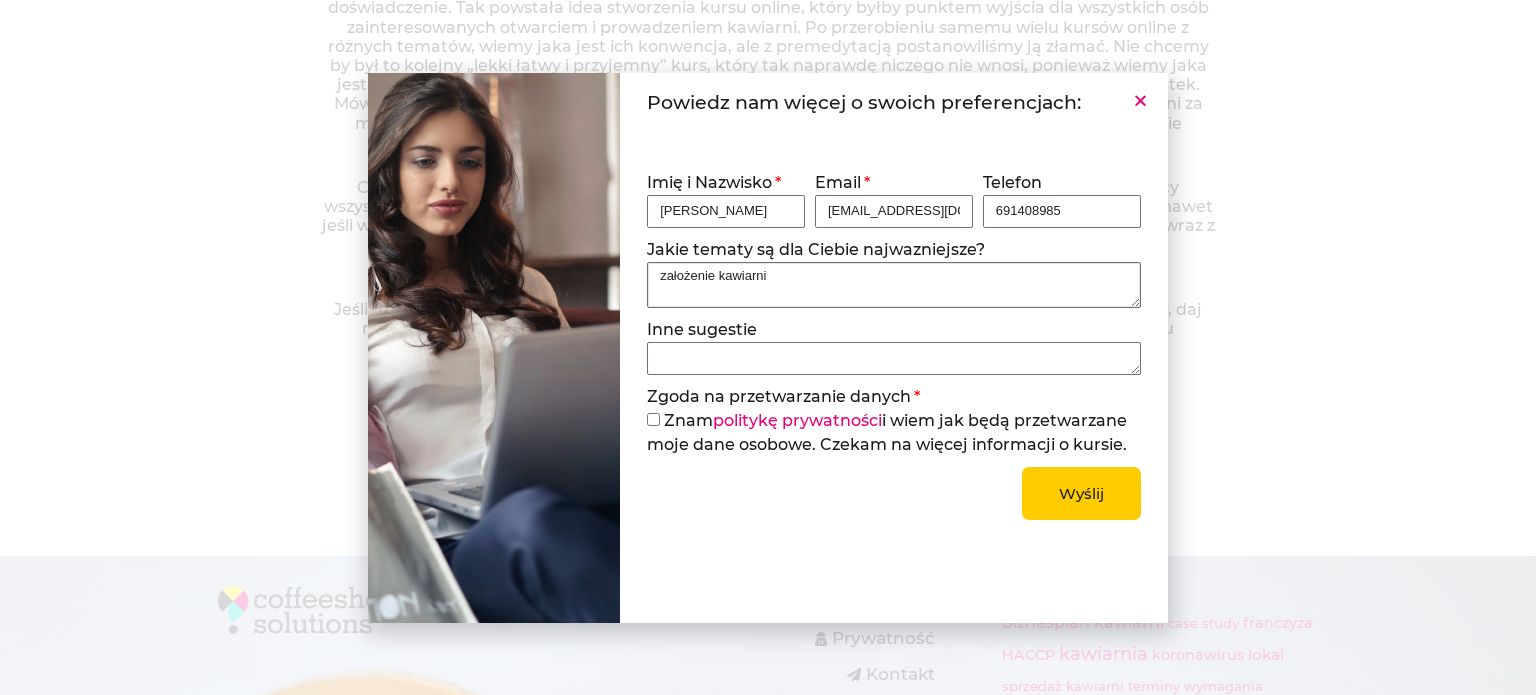 type on "założenie kawiarni" 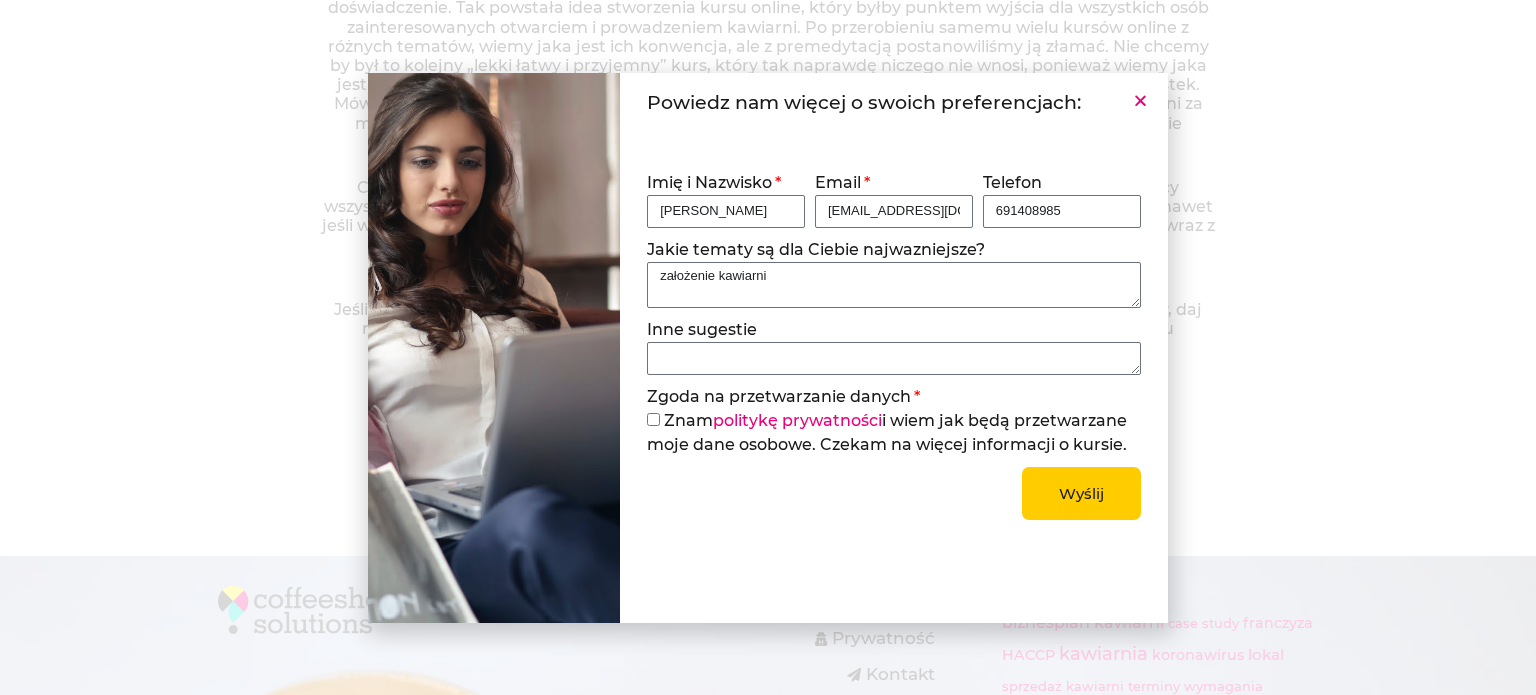 click on "Wyślij" at bounding box center (1081, 493) 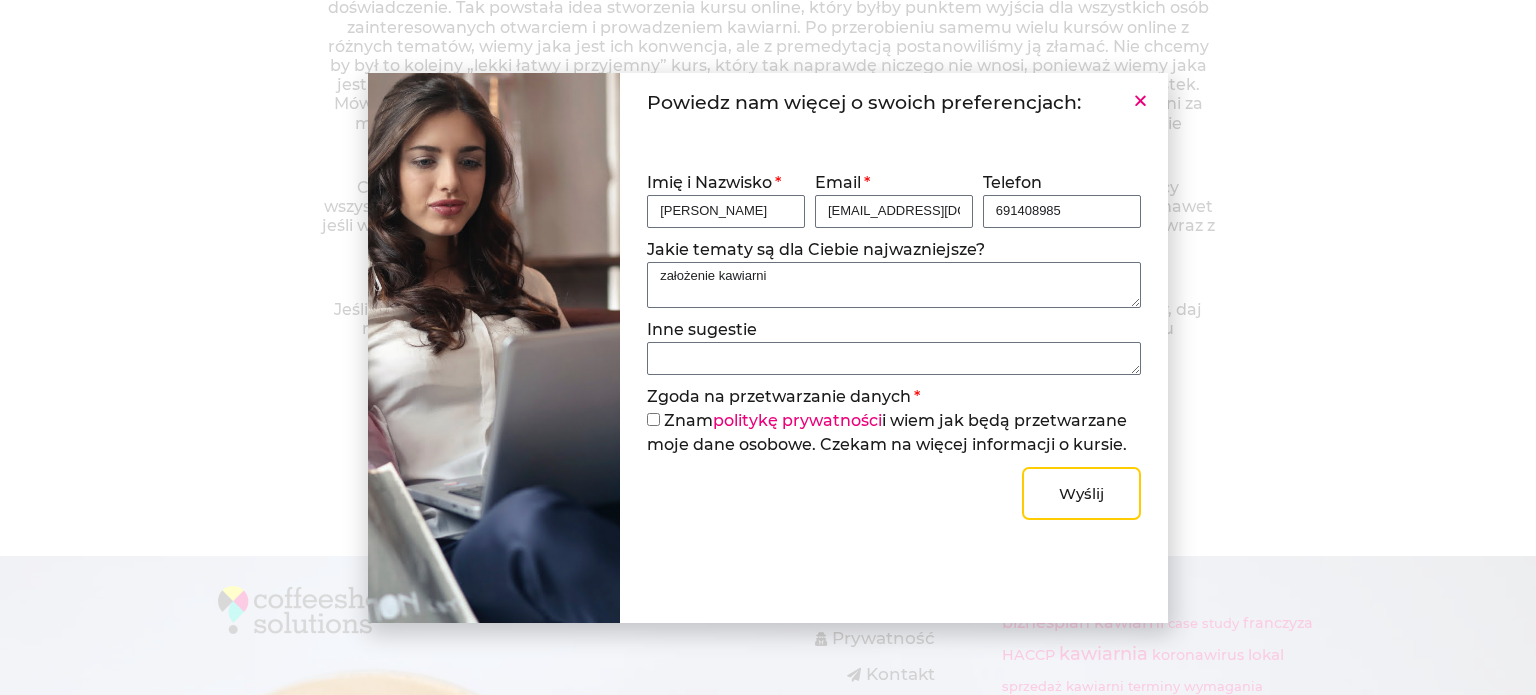 click on "Zgoda na przetwarzanie danych" at bounding box center [653, 419] 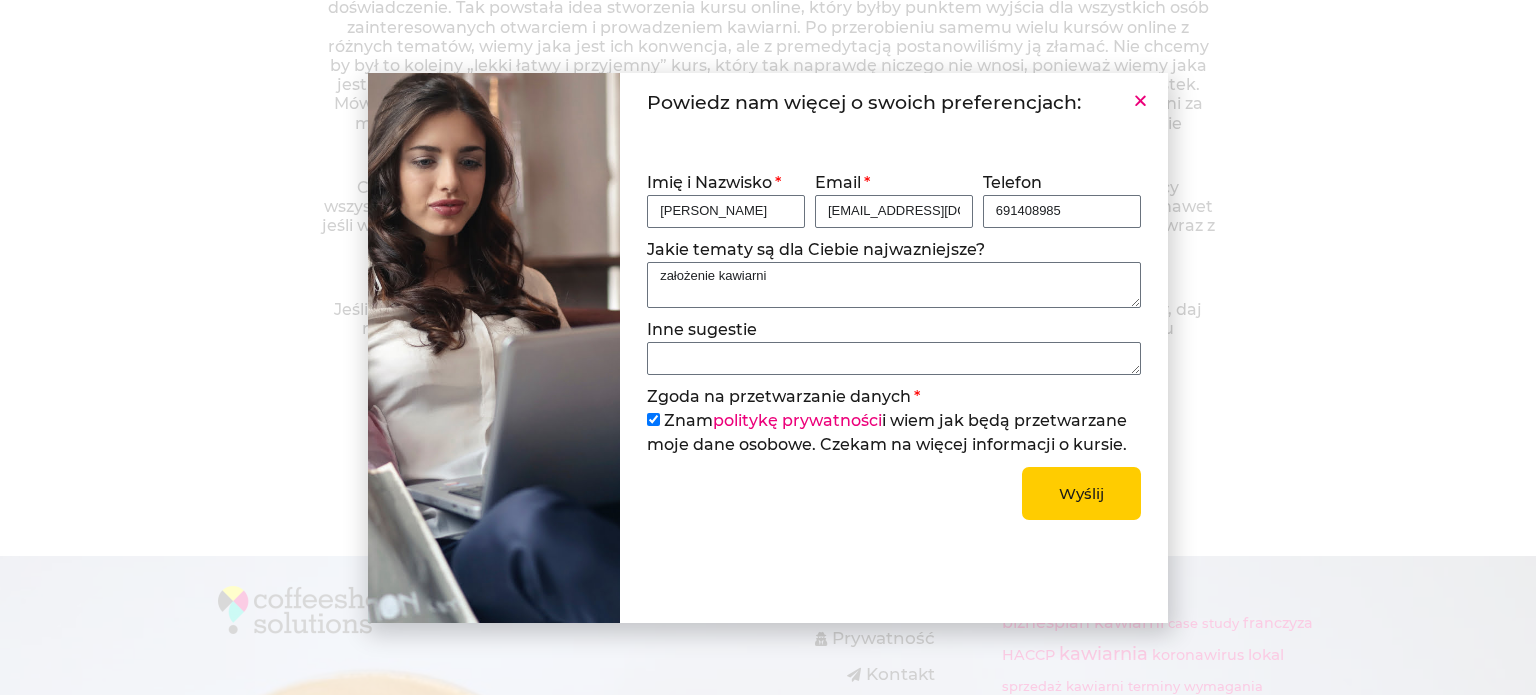 click on "Wyślij" at bounding box center [1081, 493] 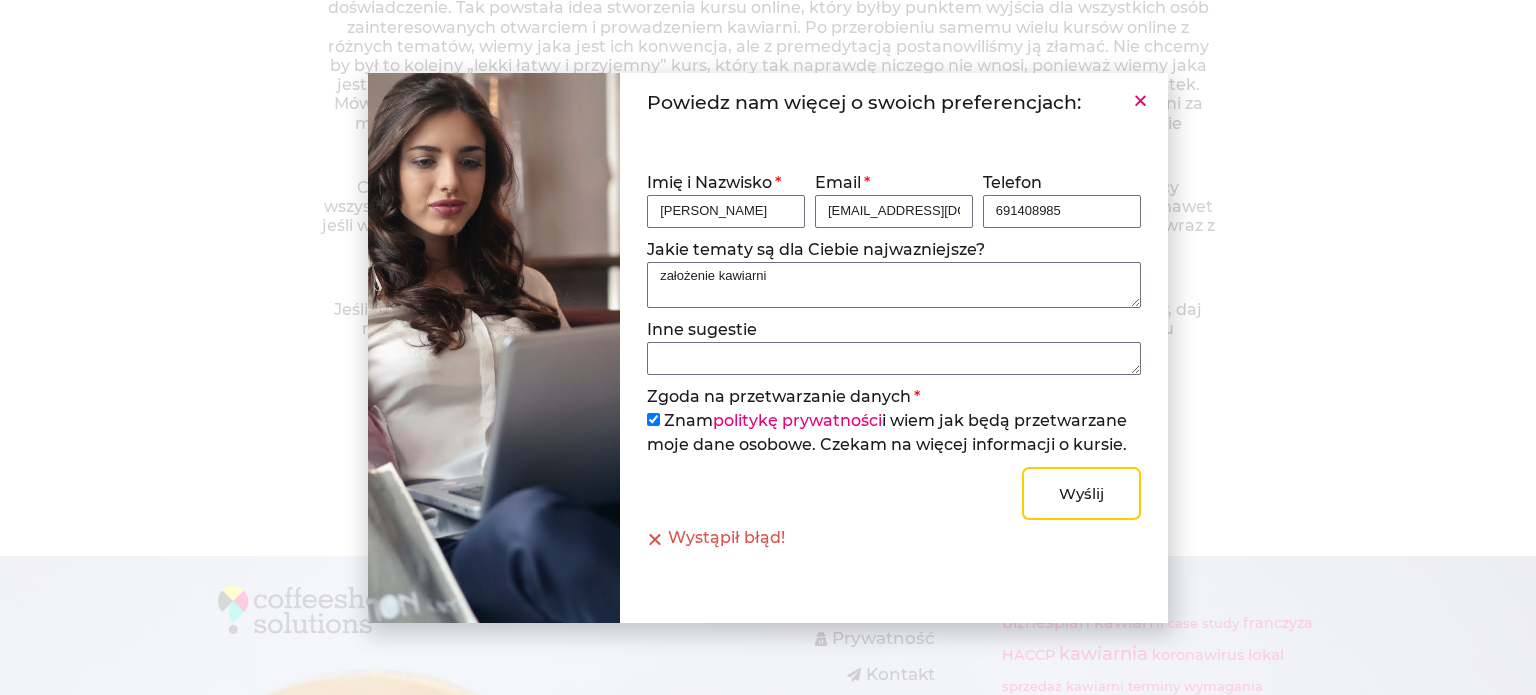click on "Powiedz nam więcej o swoich preferencjach:
Imię i Nazwisko
Anna Dećkowska
Email
anna_deckowska@wp.pl
Telefon
691408985
Jakie tematy są dla Ciebie najwazniejsze?
założenie kawiarni
Inne sugestie
Zgoda na przetwarzanie danych
Znam  politykę prywatności  i wiem jak będą przetwarzane moje dane osobowe. Czekam na więcej informacji o kursie.
Wyślij
Wystąpił błąd!" at bounding box center [894, 348] 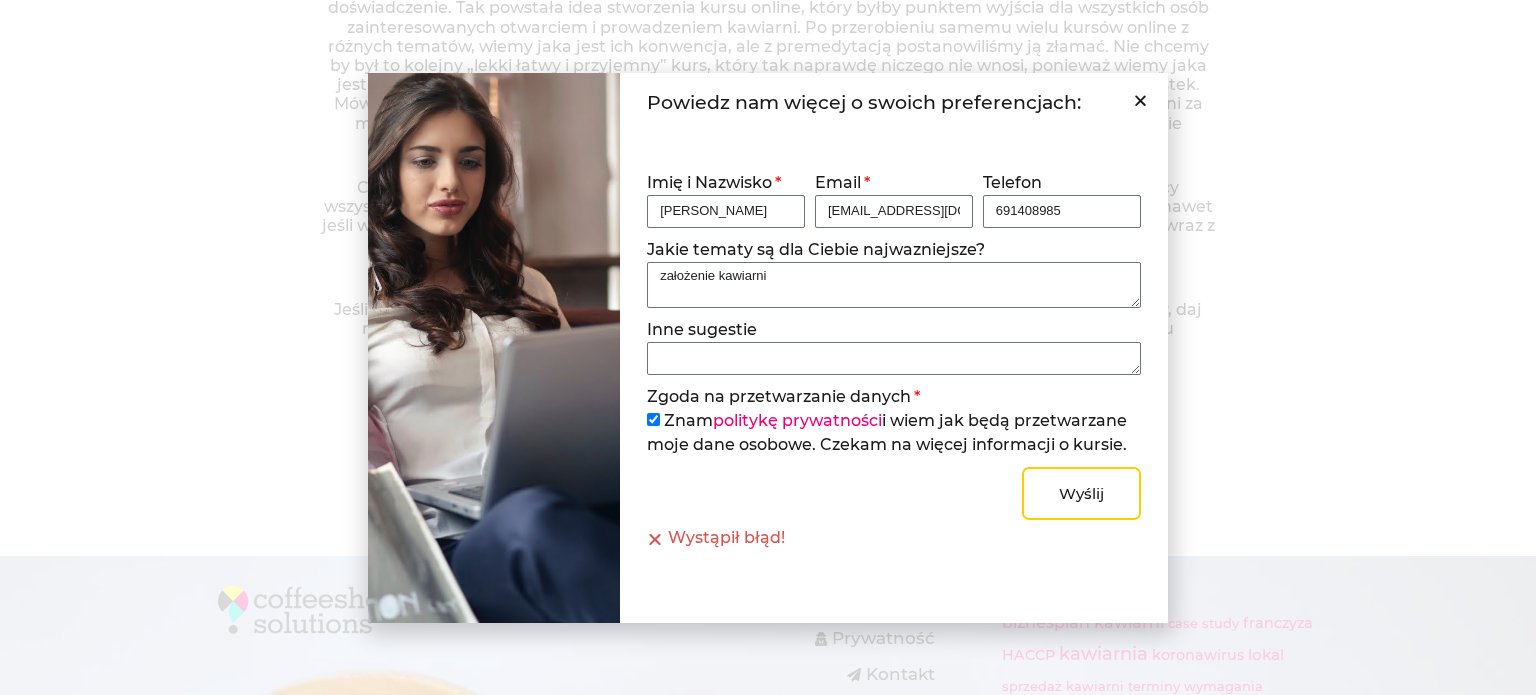 click at bounding box center [1140, 100] 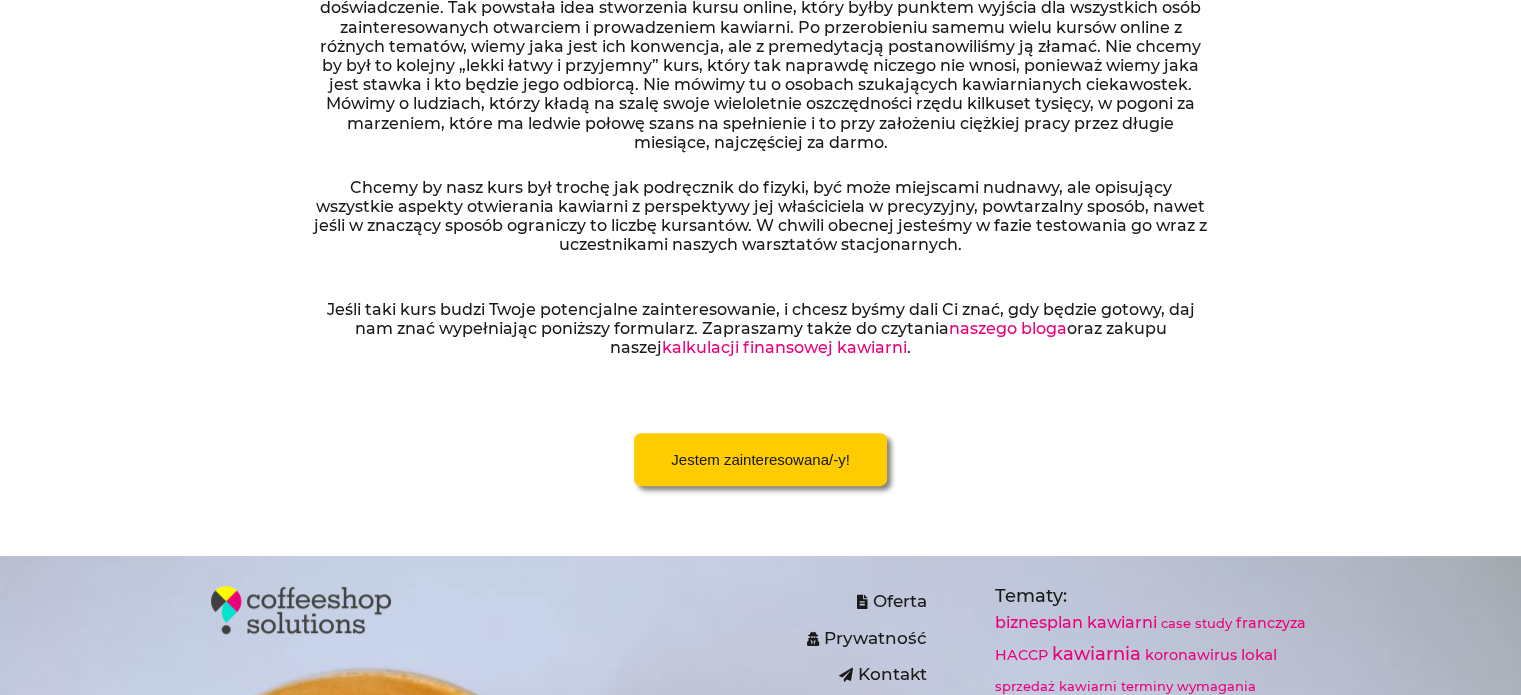 click on "kalkulacji finansowej kawiarni" at bounding box center (784, 347) 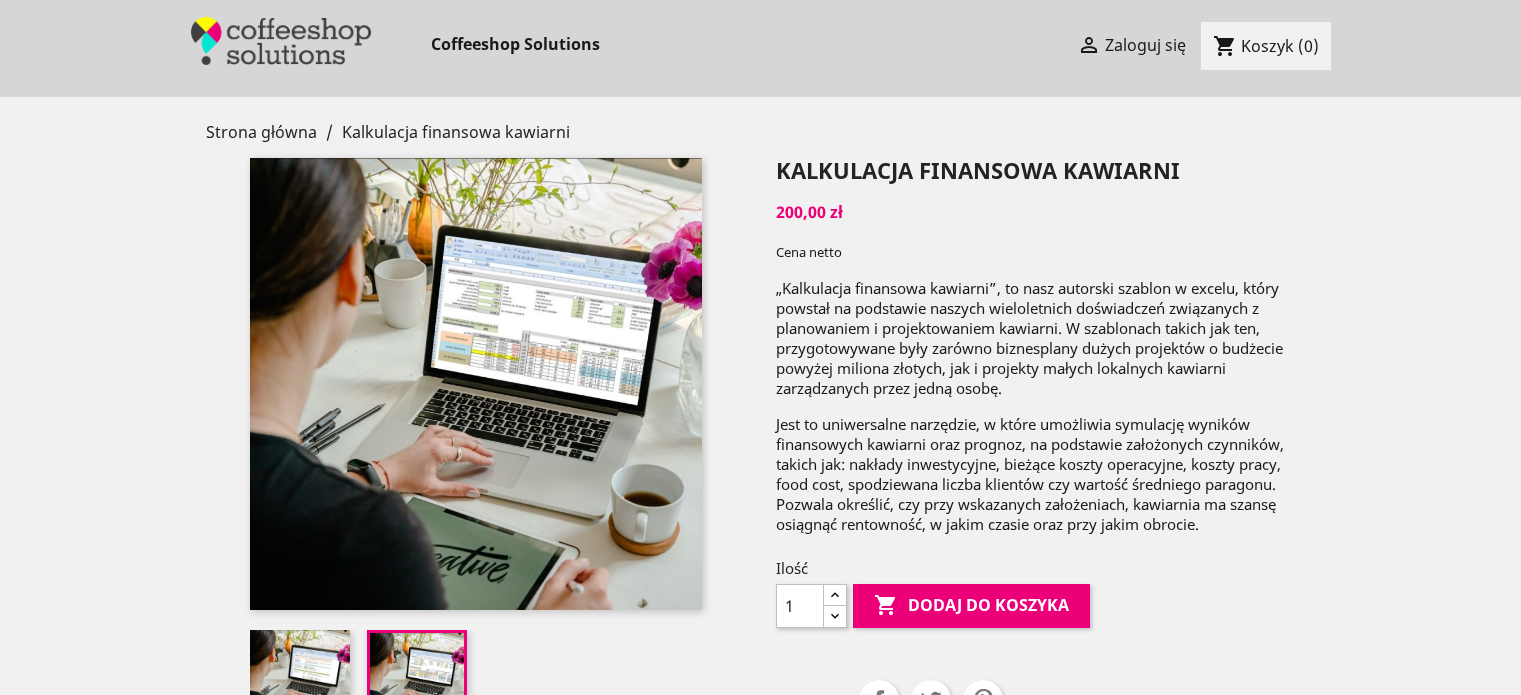 scroll, scrollTop: 0, scrollLeft: 0, axis: both 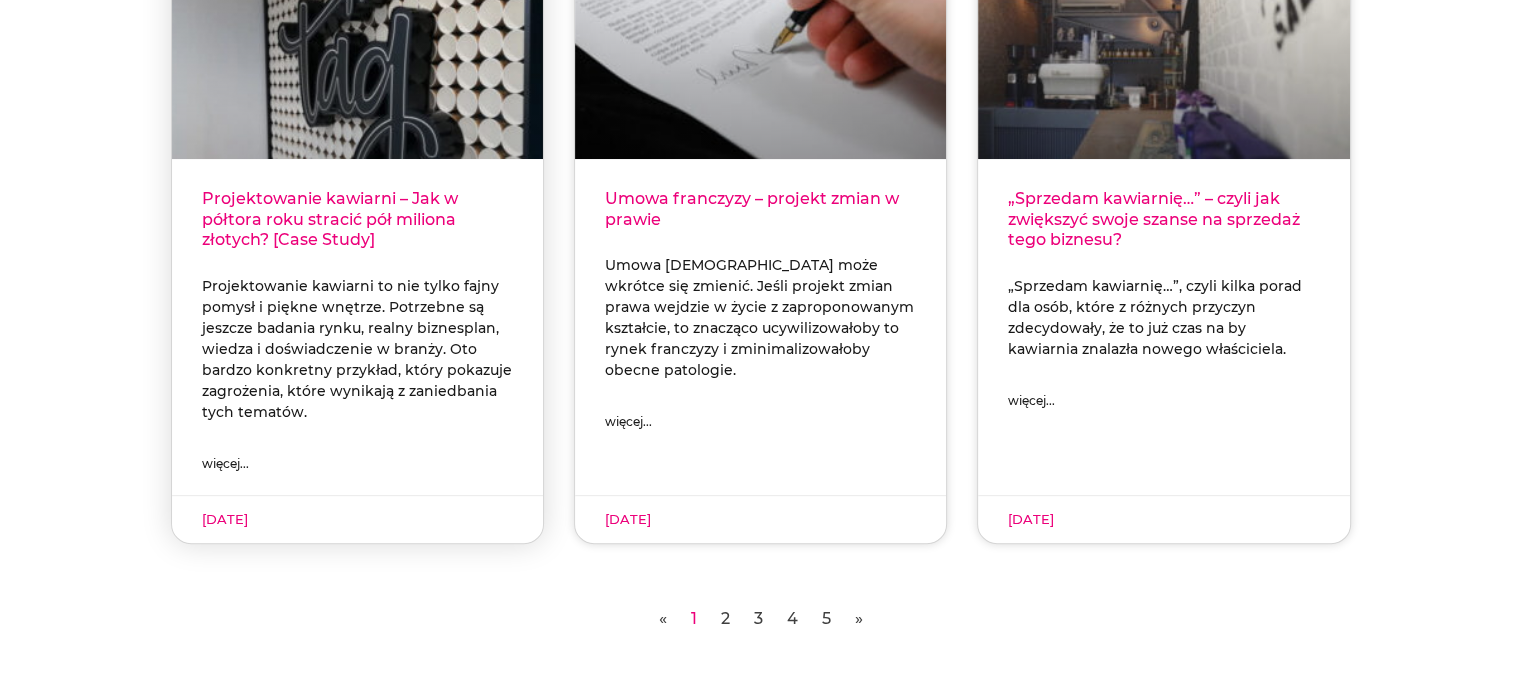click on "więcej..." at bounding box center (225, 464) 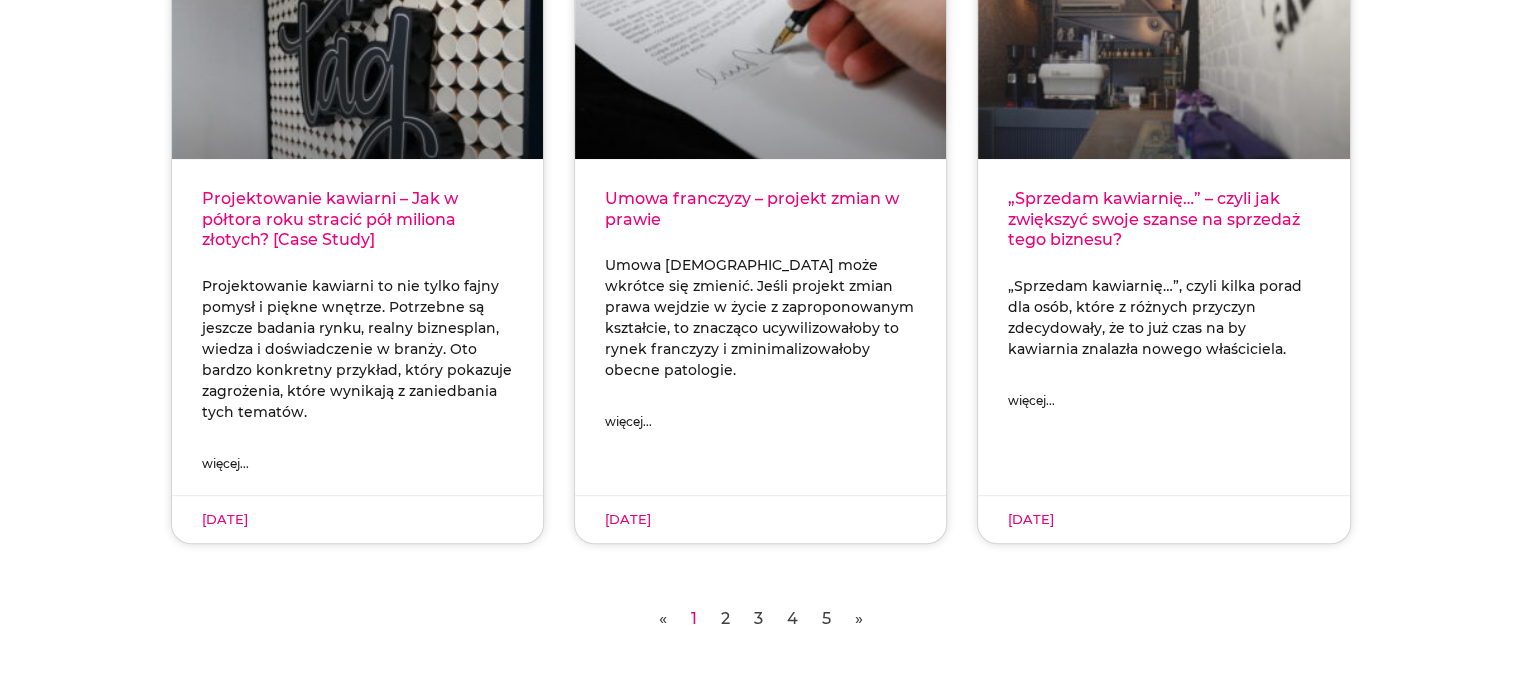 click on "«
Strona [GEOGRAPHIC_DATA] 5
»" at bounding box center (761, 619) 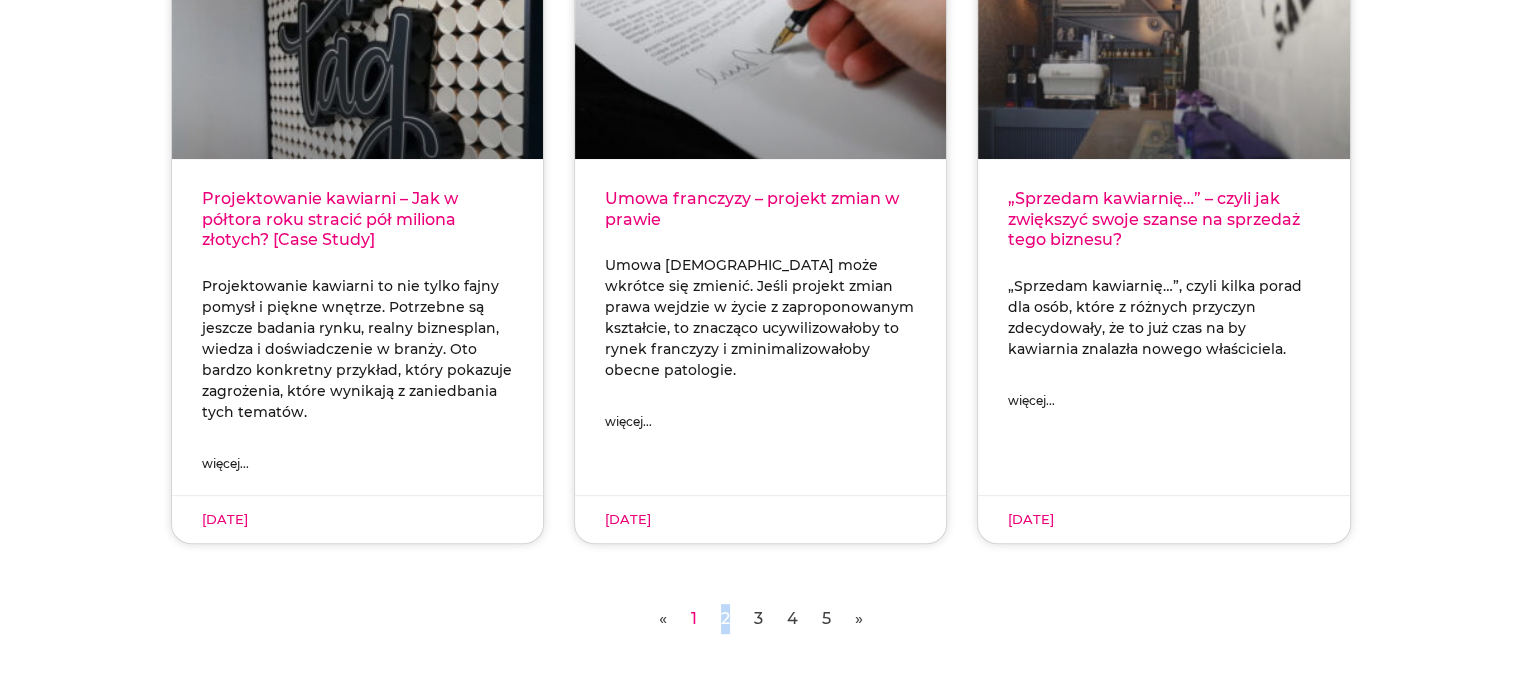 drag, startPoint x: 731, startPoint y: 620, endPoint x: 719, endPoint y: 619, distance: 12.0415945 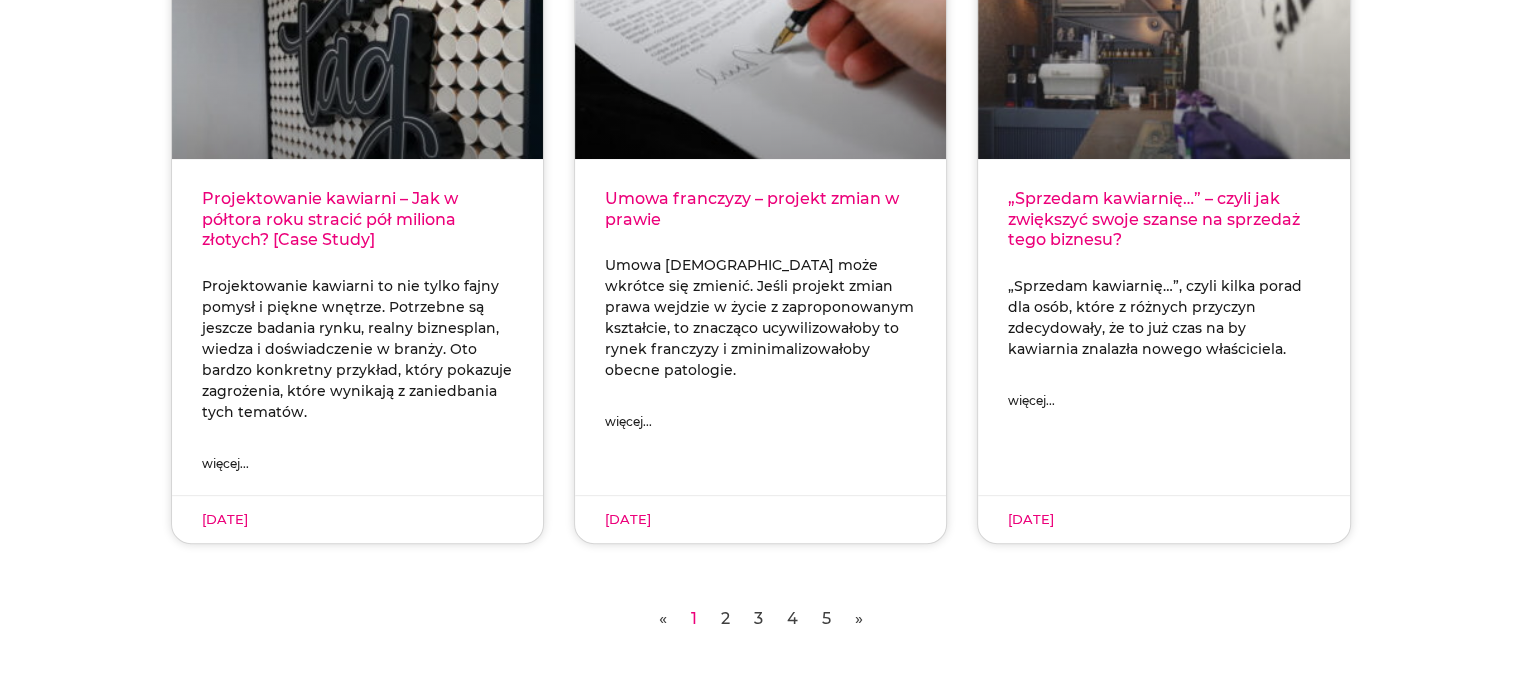 click on "Strona 2" at bounding box center (725, 618) 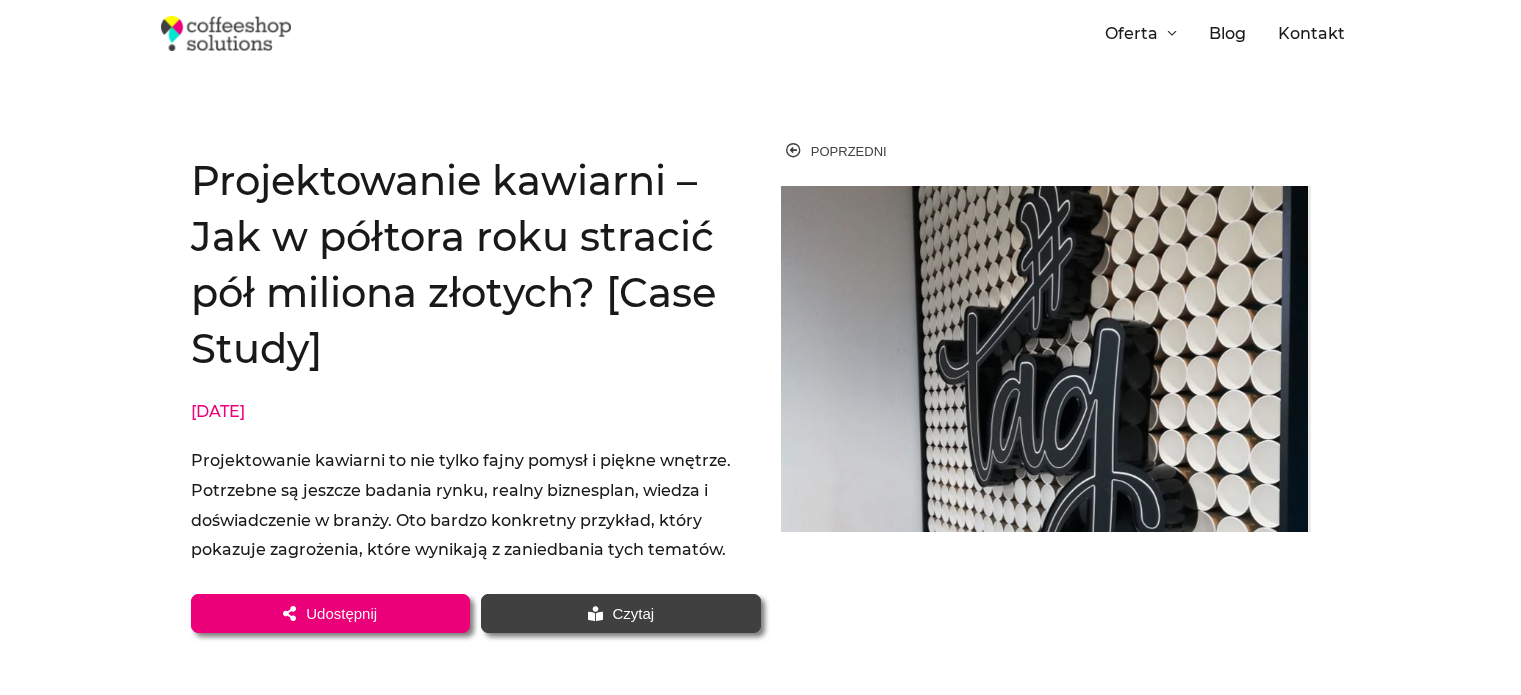 scroll, scrollTop: 0, scrollLeft: 0, axis: both 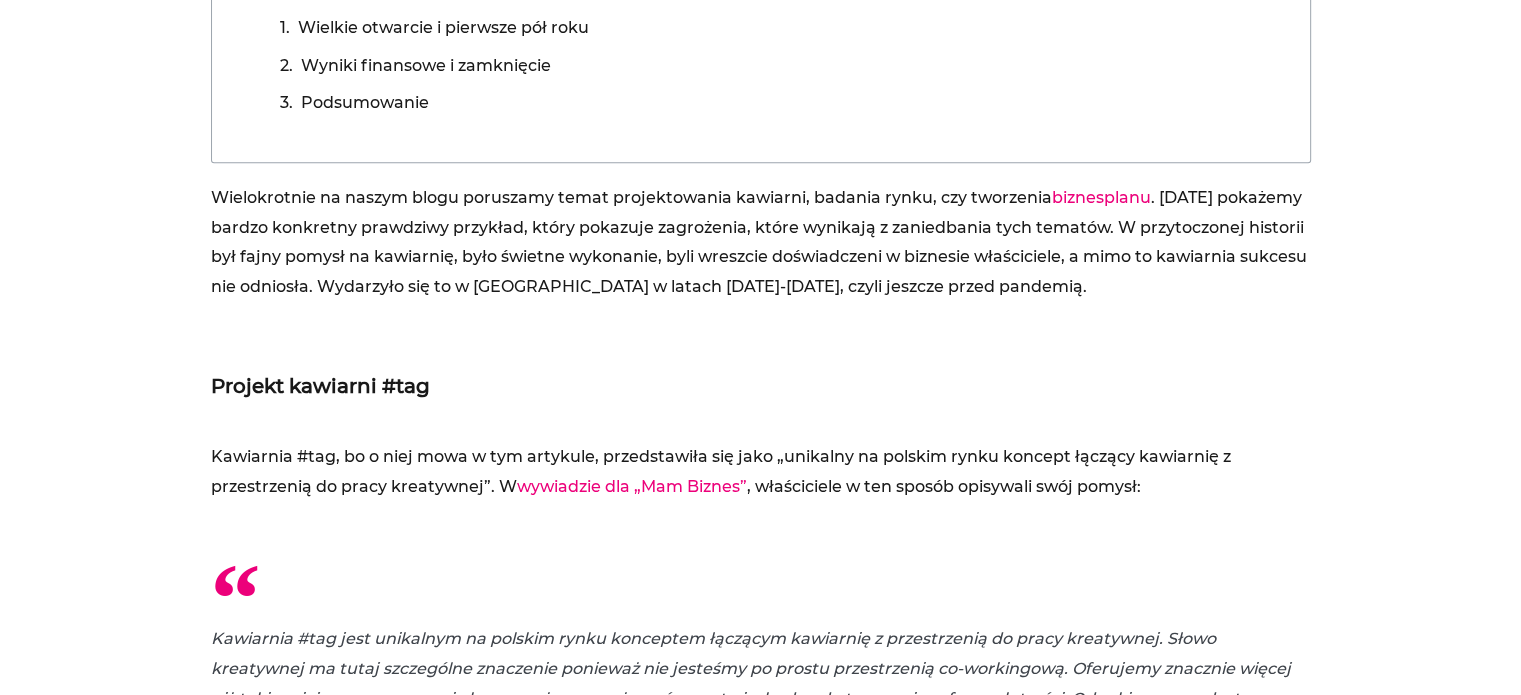 drag, startPoint x: 1532, startPoint y: 25, endPoint x: 1535, endPoint y: 78, distance: 53.08484 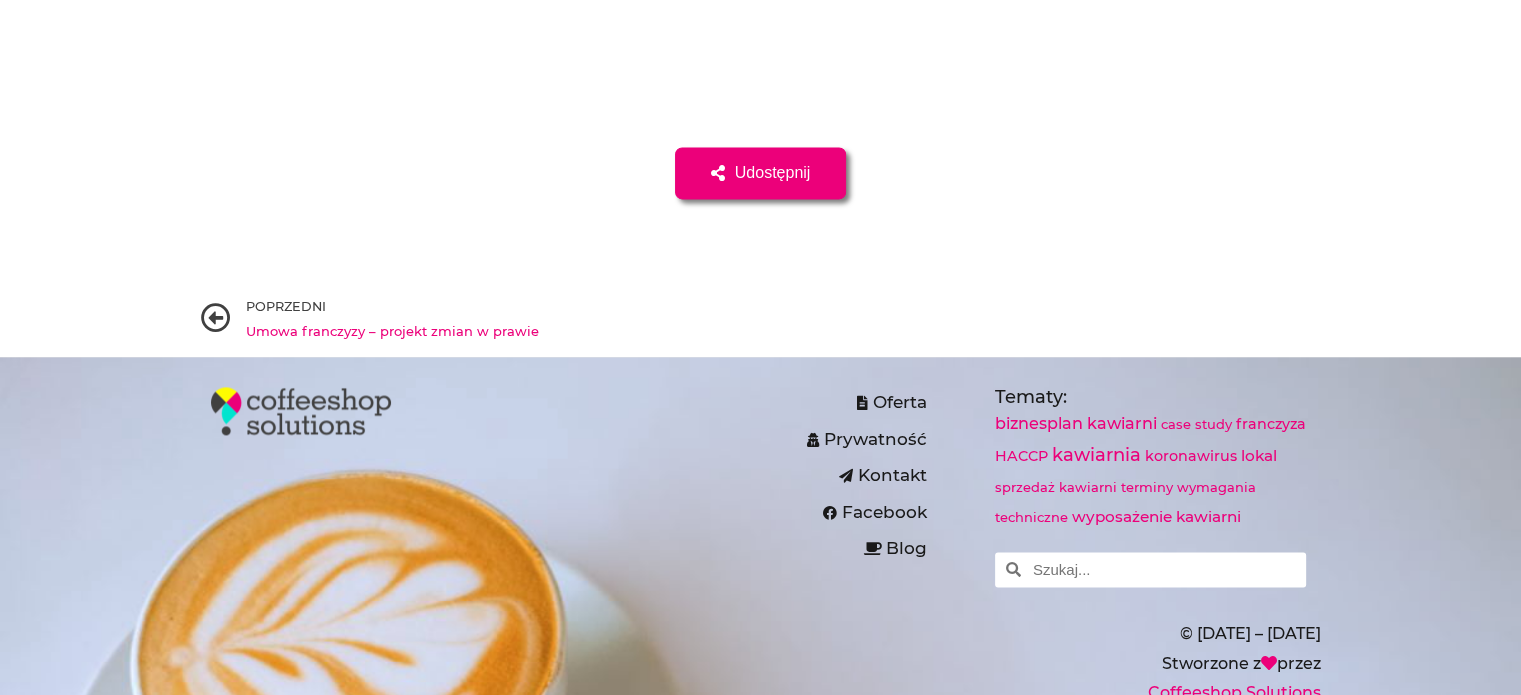 scroll, scrollTop: 10354, scrollLeft: 0, axis: vertical 